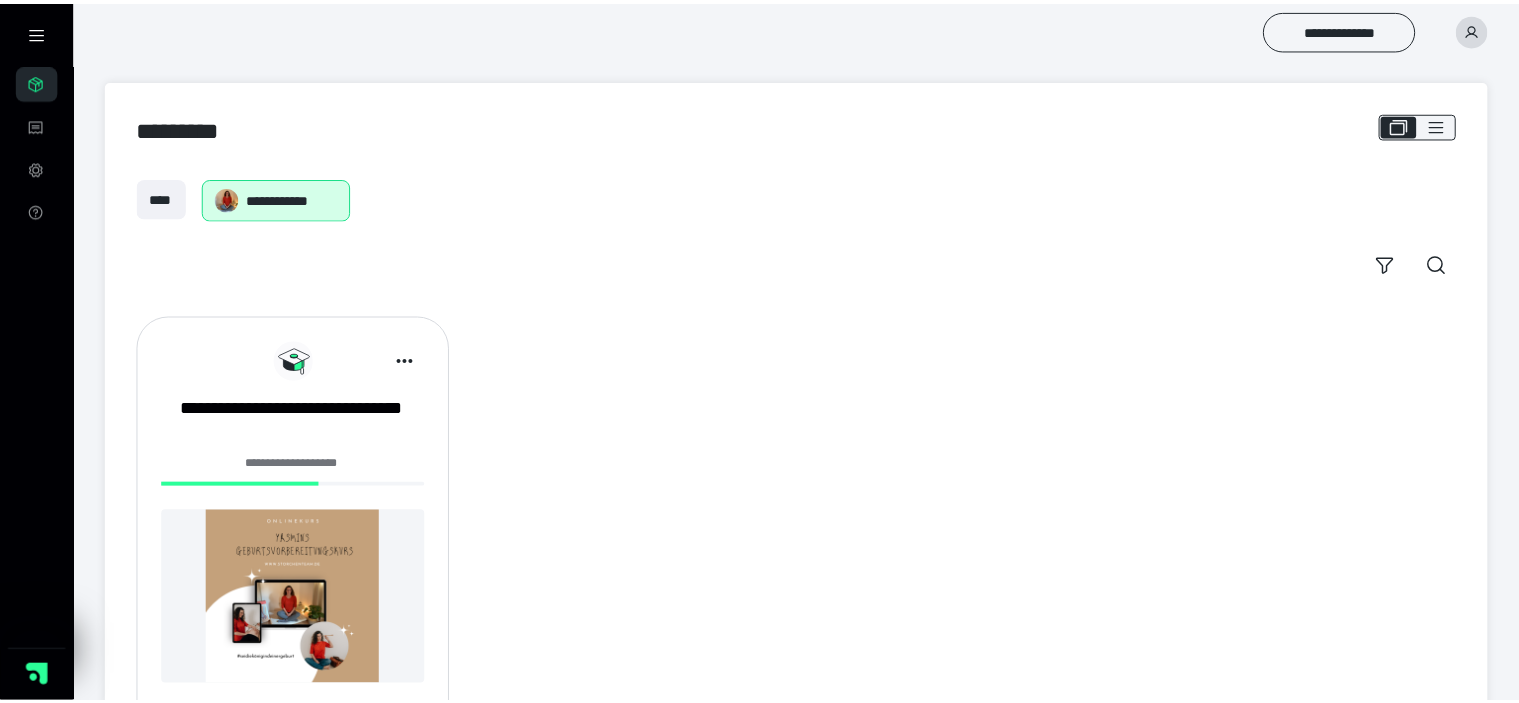scroll, scrollTop: 0, scrollLeft: 0, axis: both 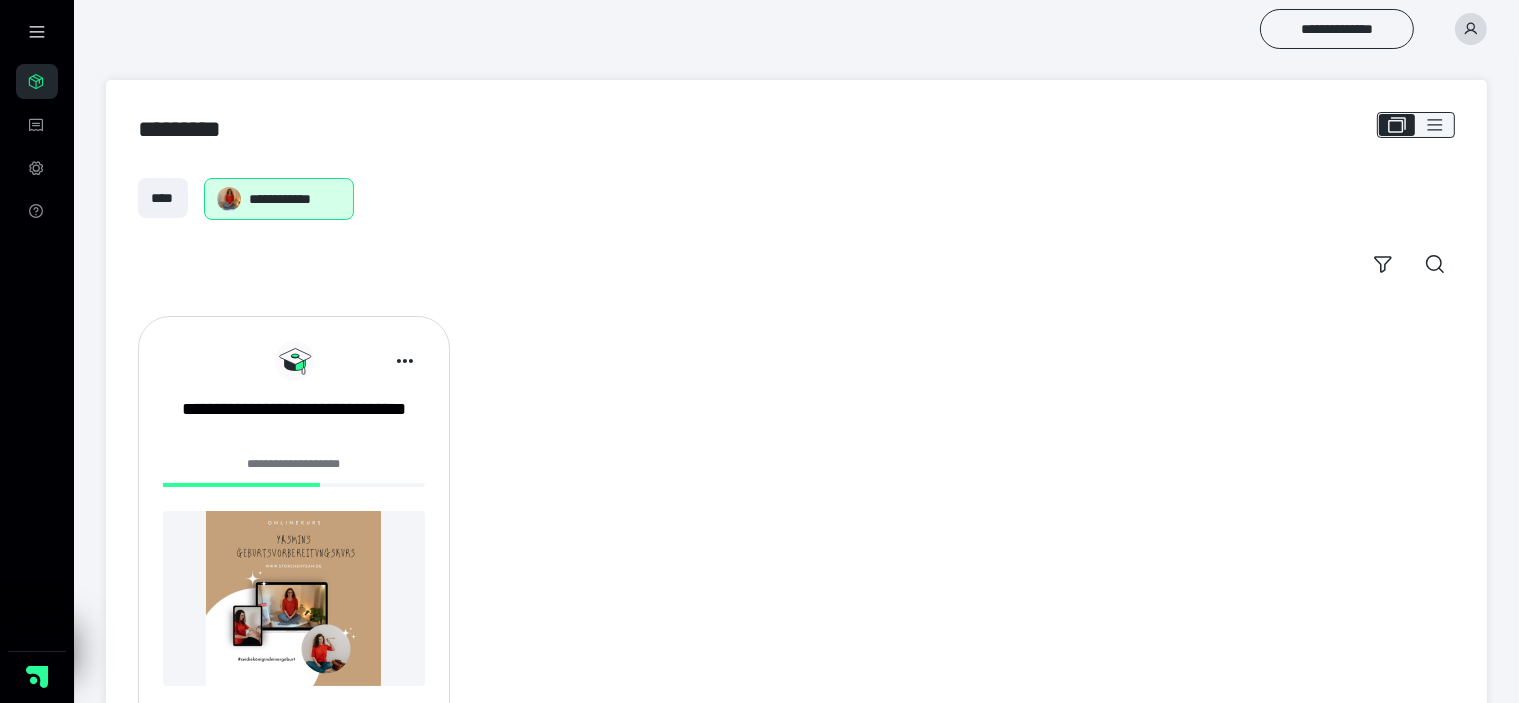 click at bounding box center [294, 598] 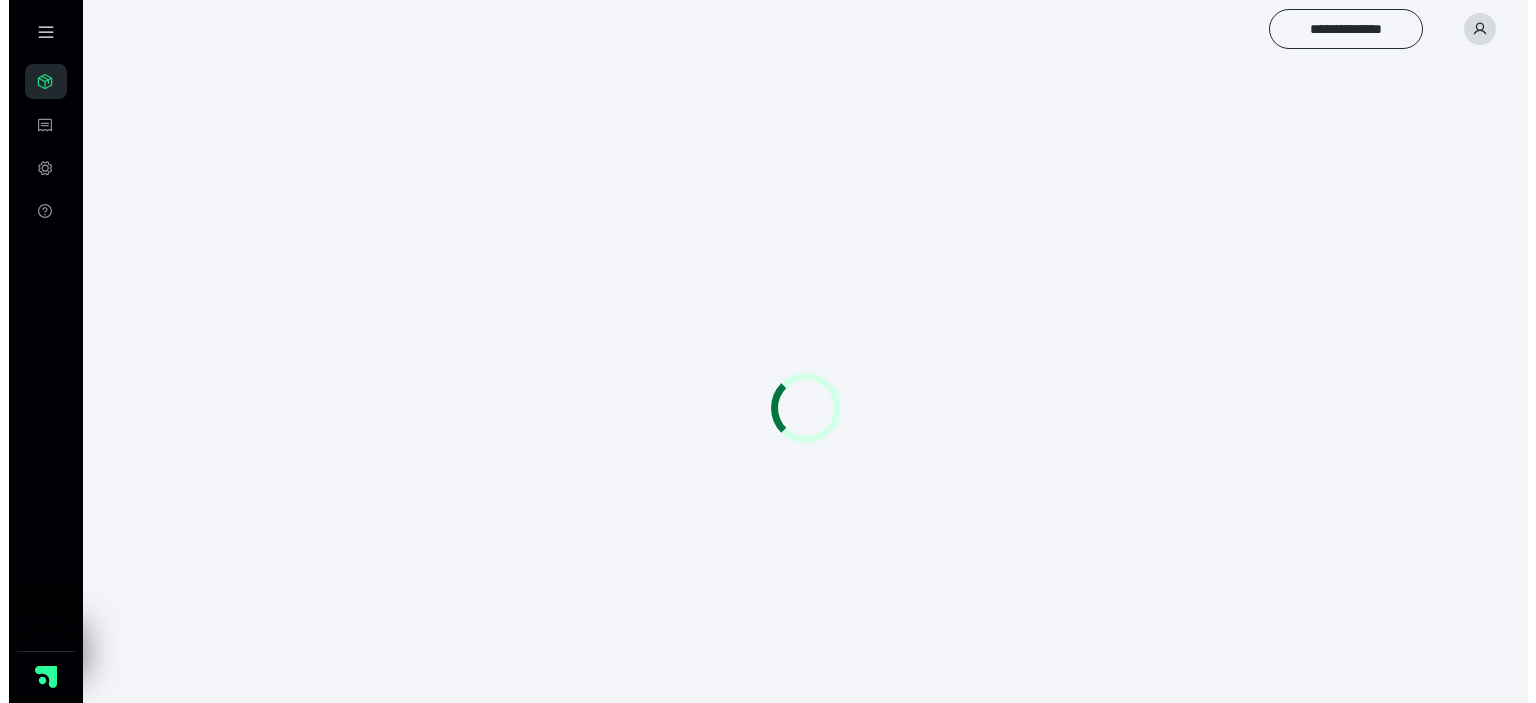 scroll, scrollTop: 0, scrollLeft: 0, axis: both 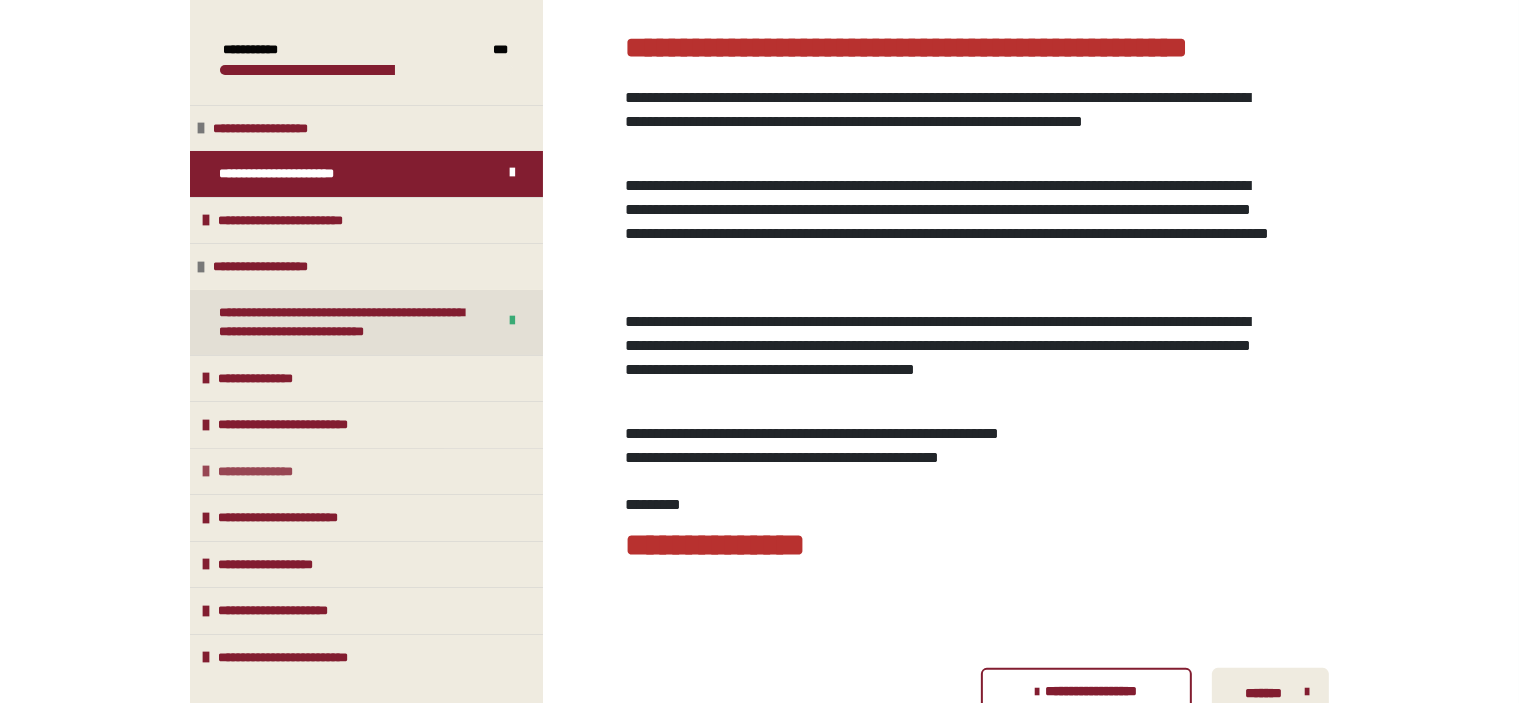 click at bounding box center [207, 471] 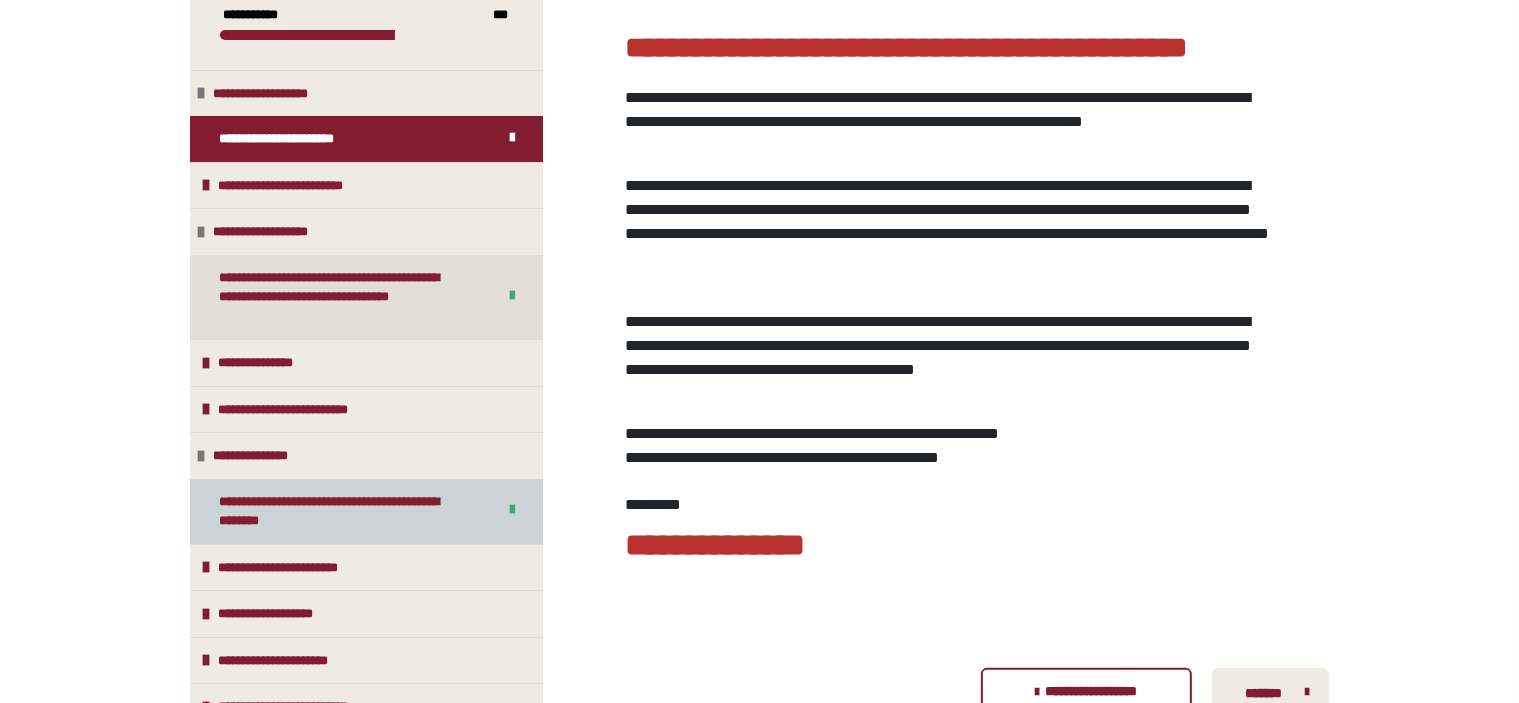 scroll, scrollTop: 54, scrollLeft: 0, axis: vertical 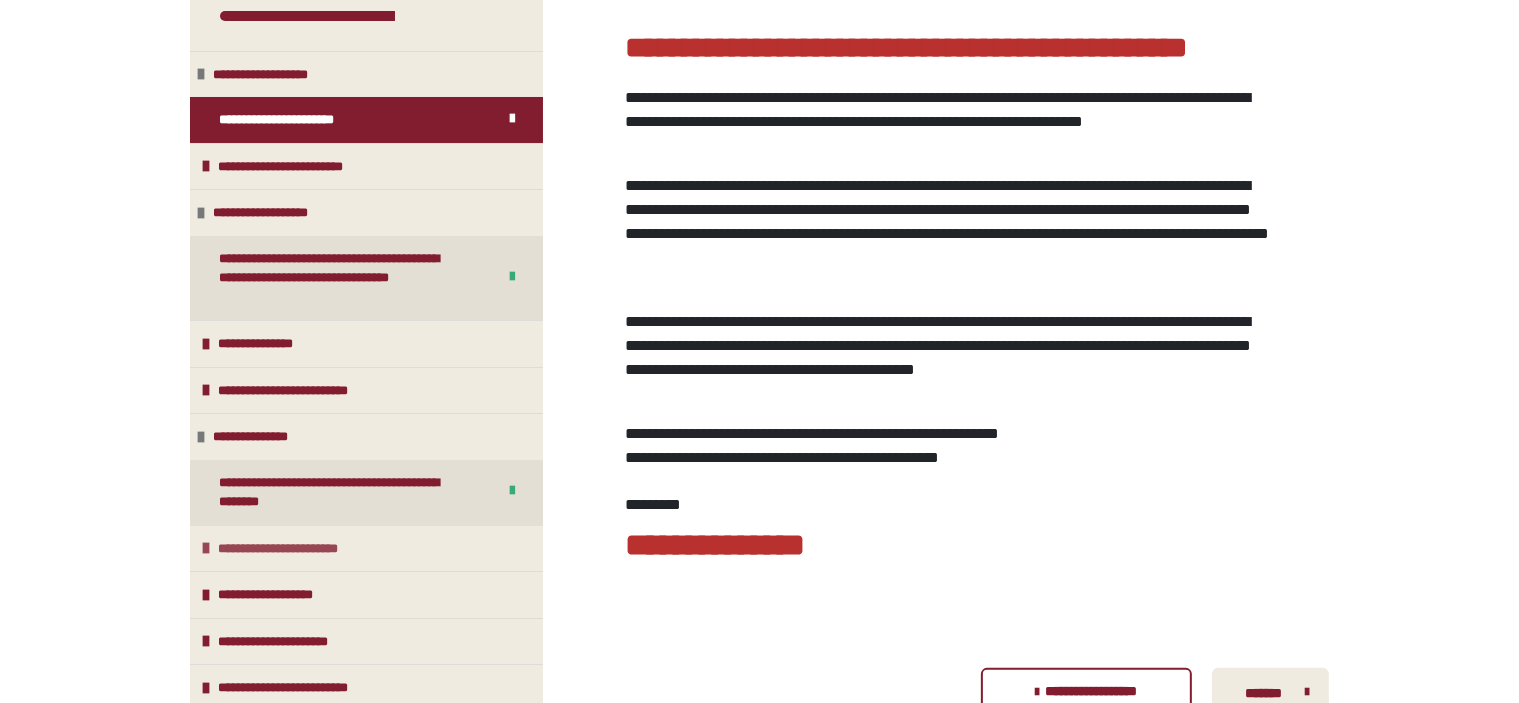 click at bounding box center [207, 548] 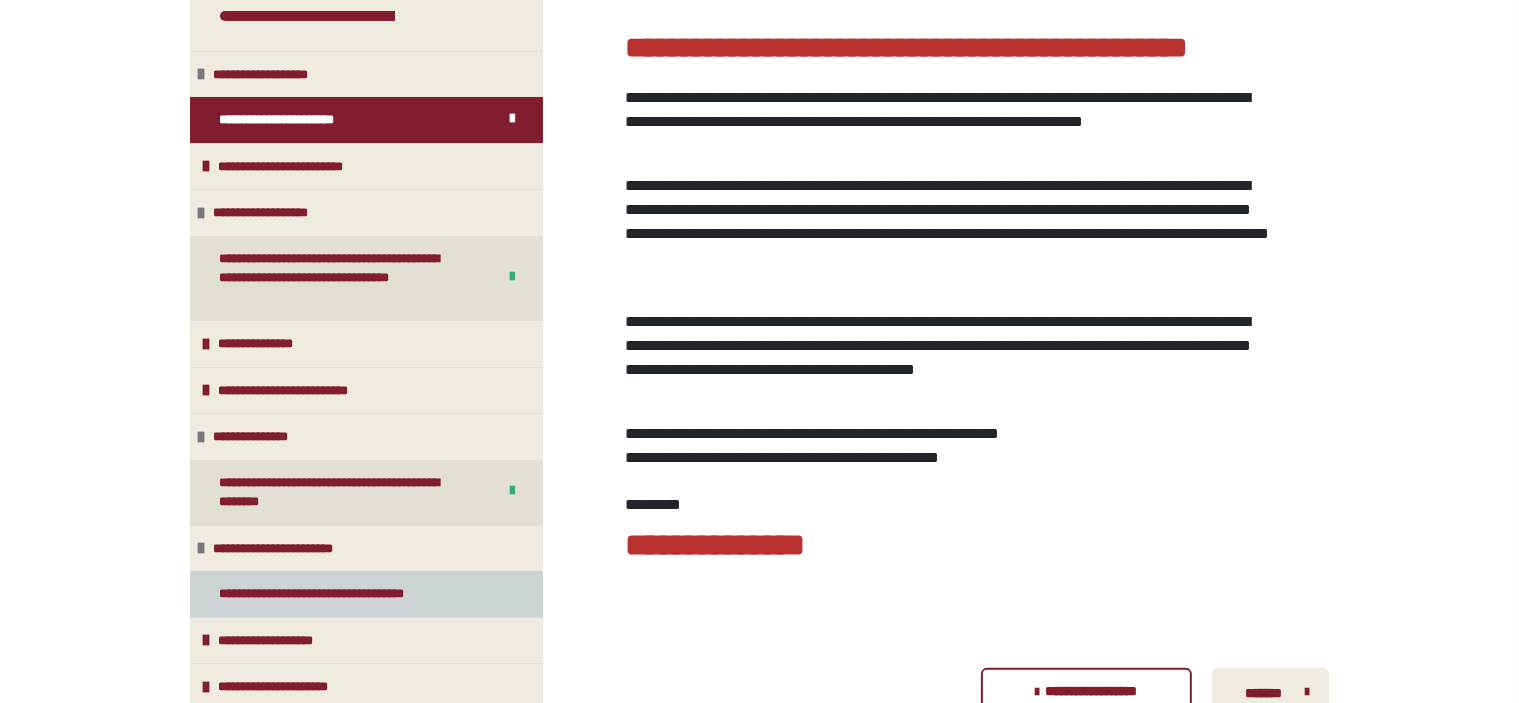 click on "**********" at bounding box center (333, 594) 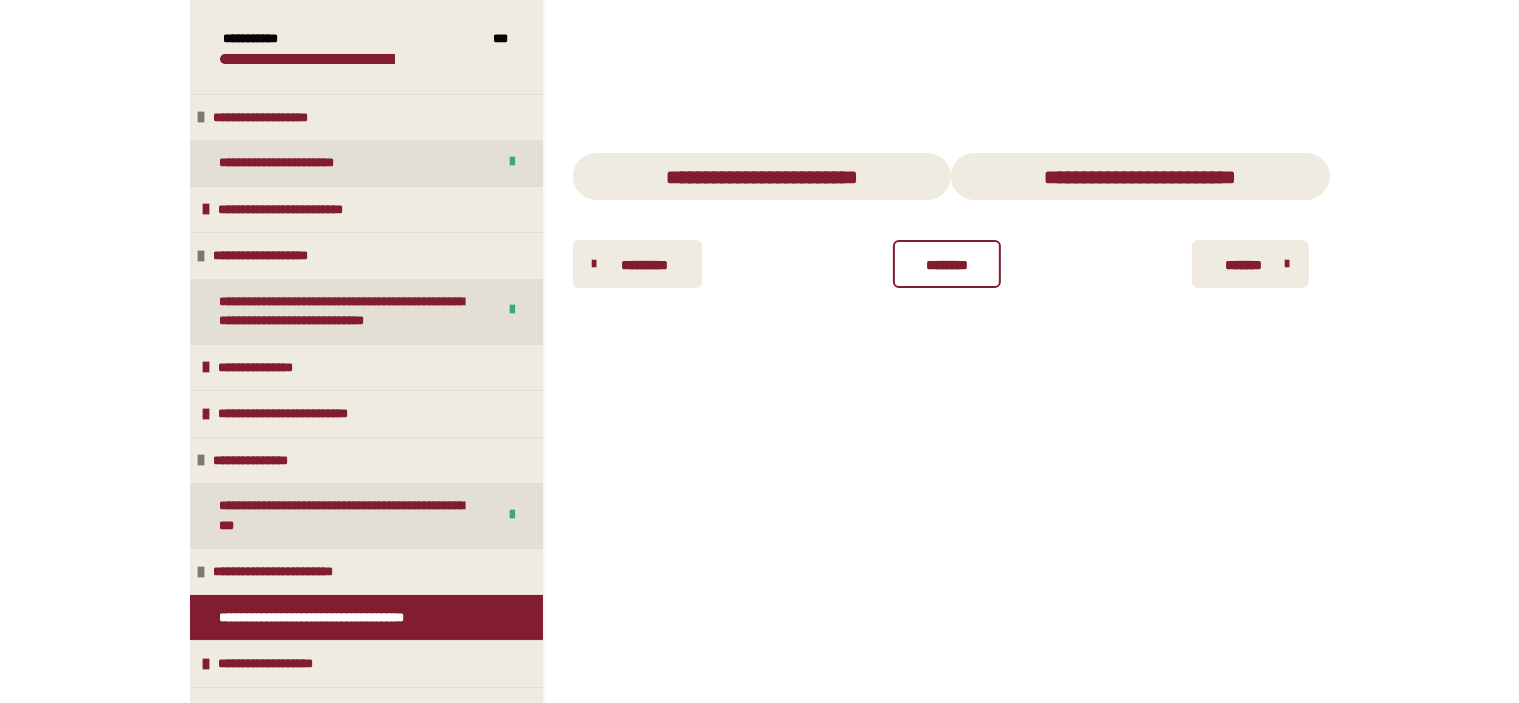 scroll, scrollTop: 89, scrollLeft: 0, axis: vertical 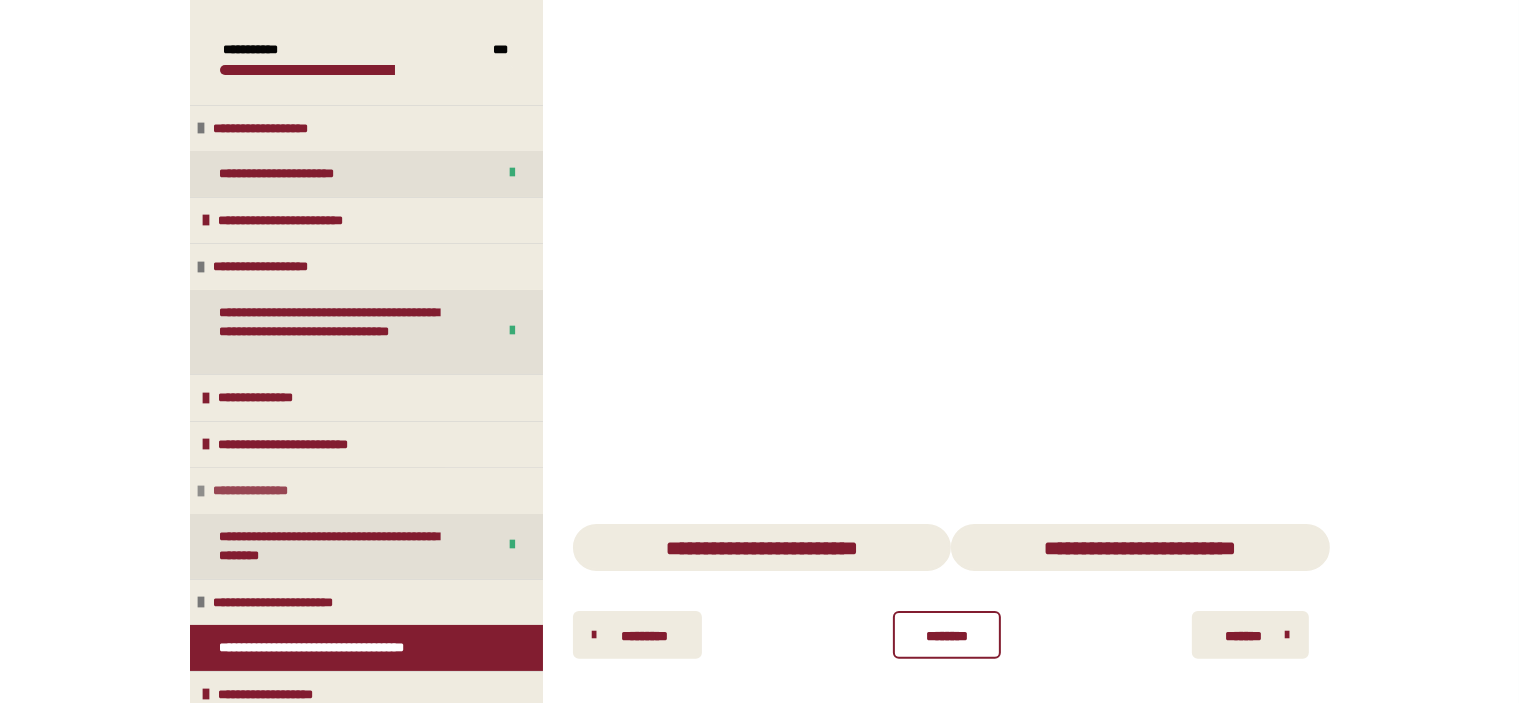 click on "**********" at bounding box center [262, 491] 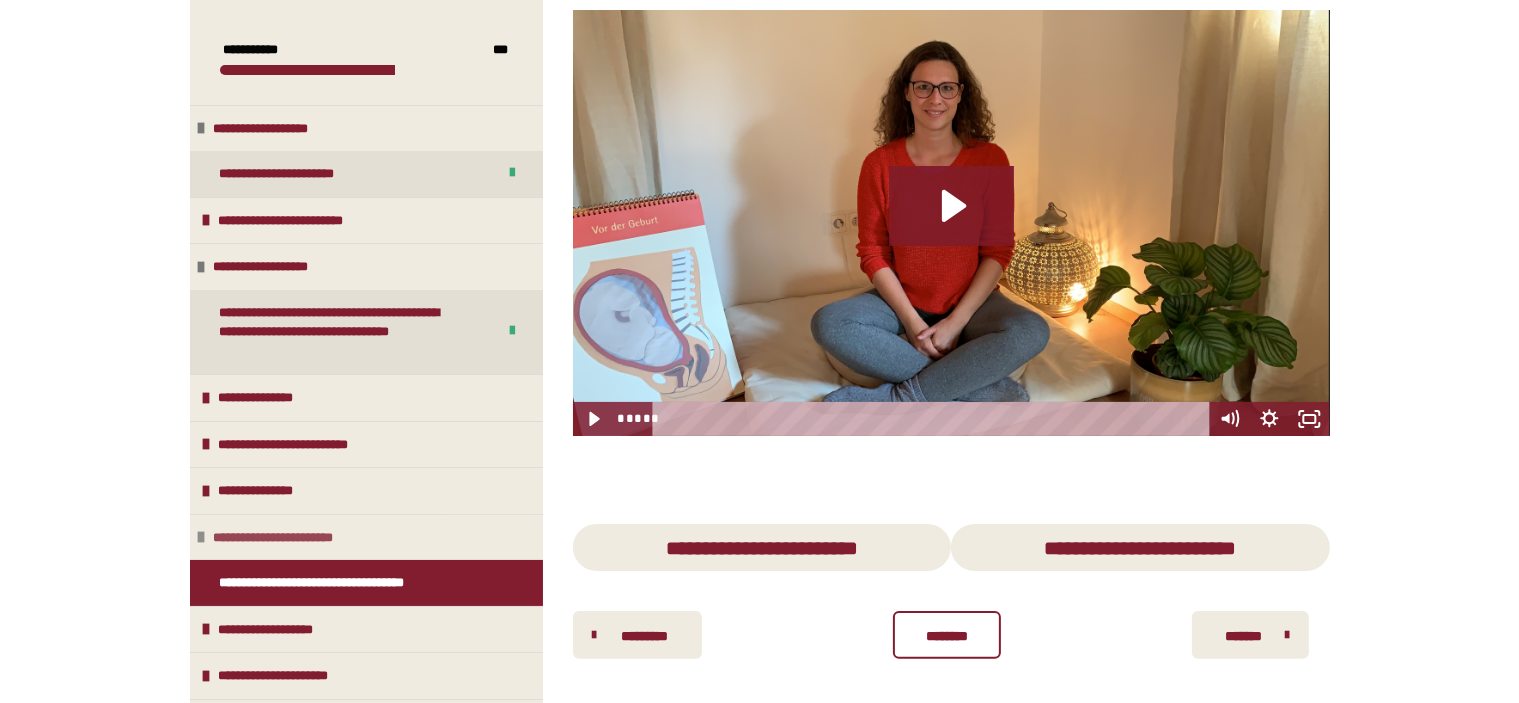 click on "**********" at bounding box center (290, 538) 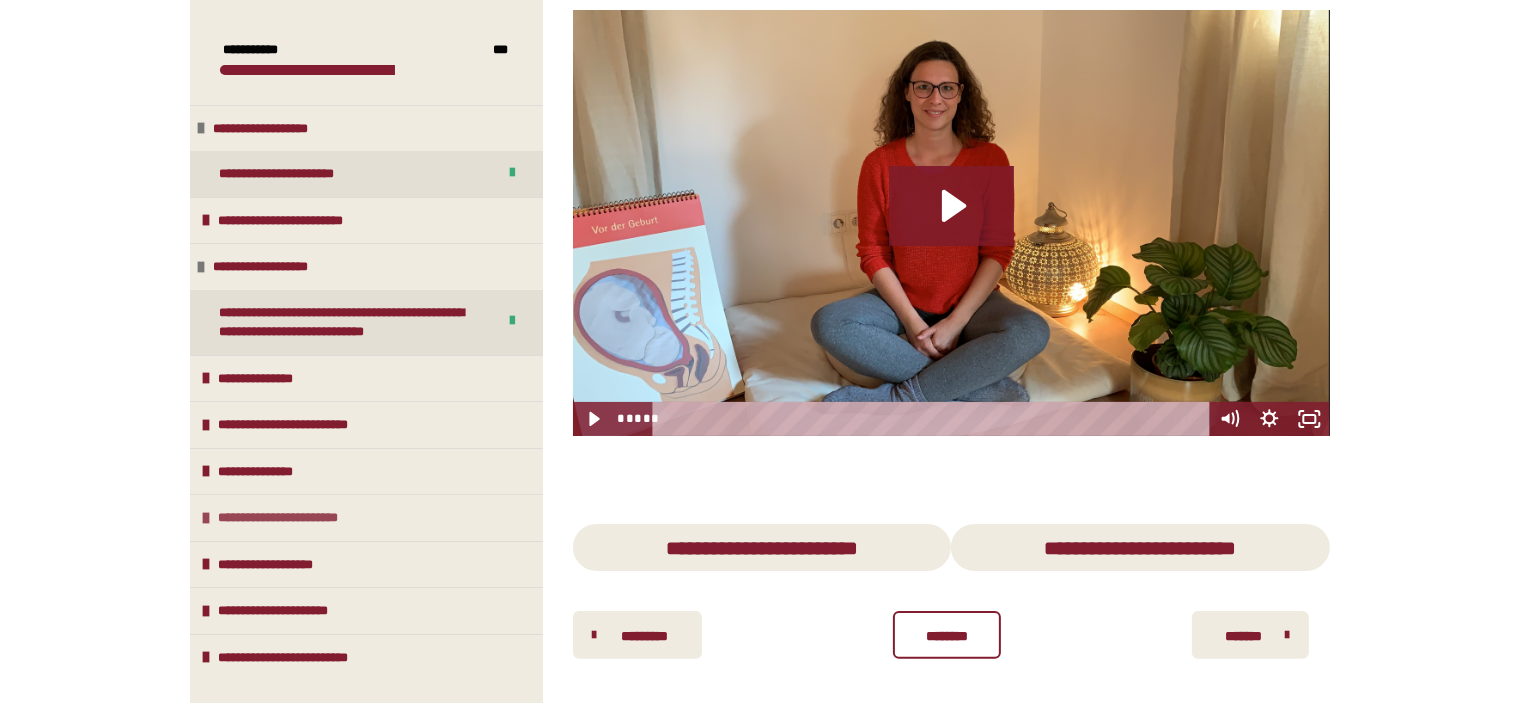 click at bounding box center [207, 518] 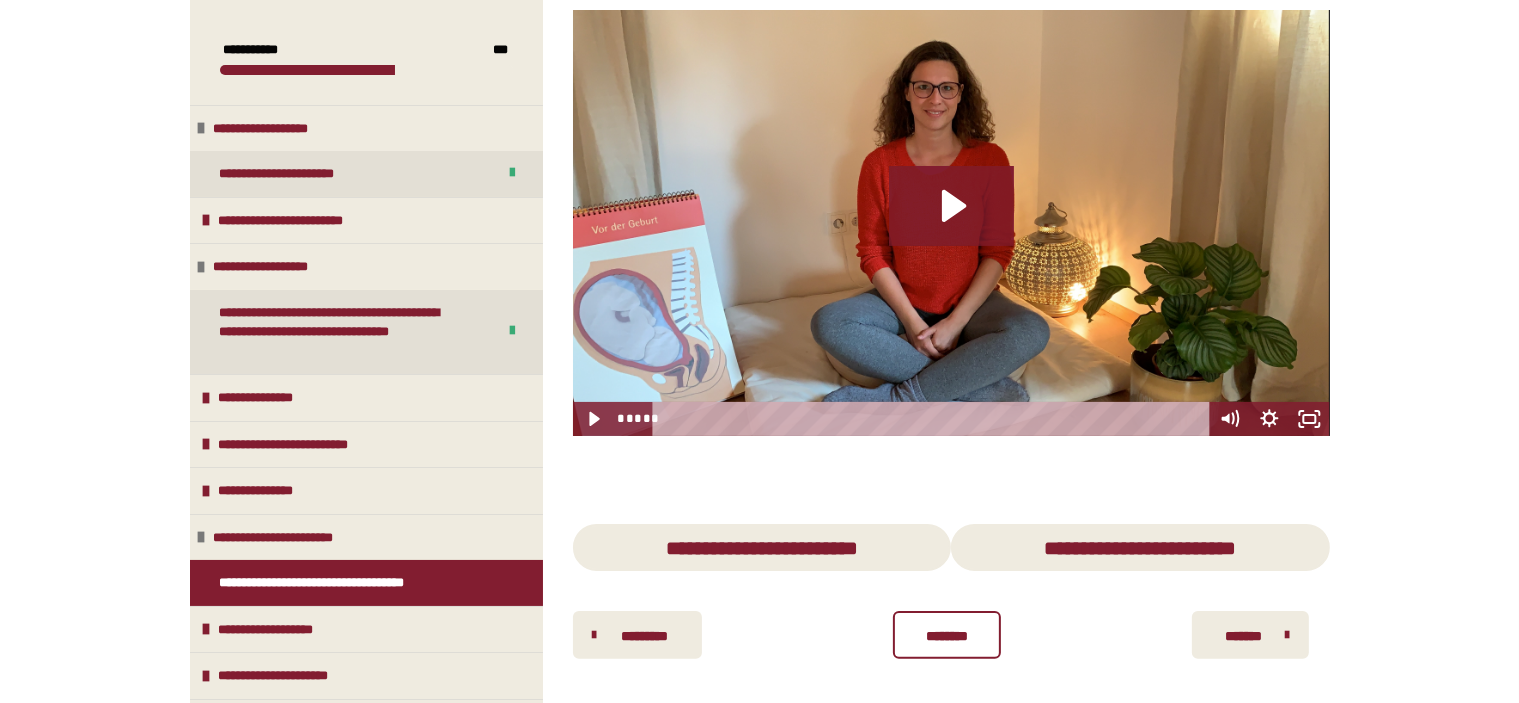 click on "**********" at bounding box center [333, 583] 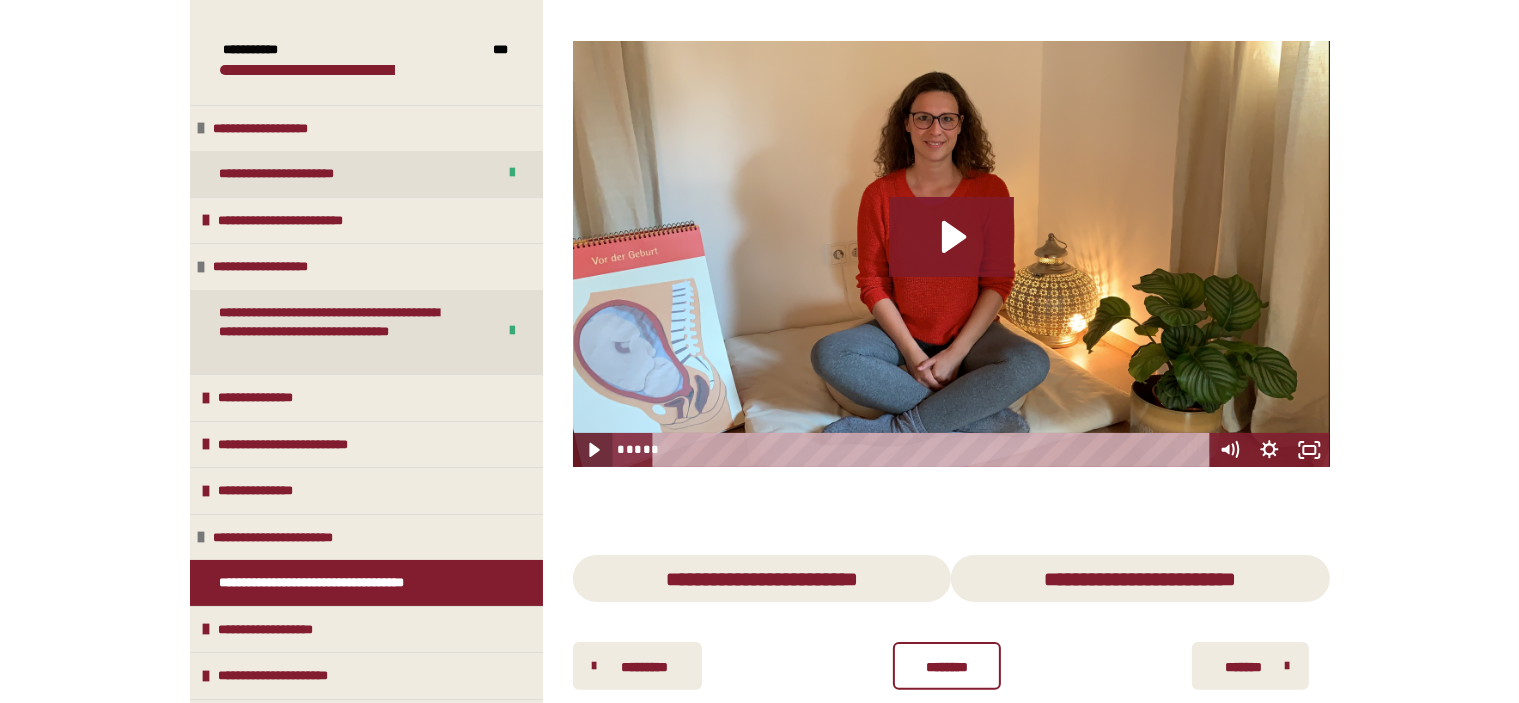 click 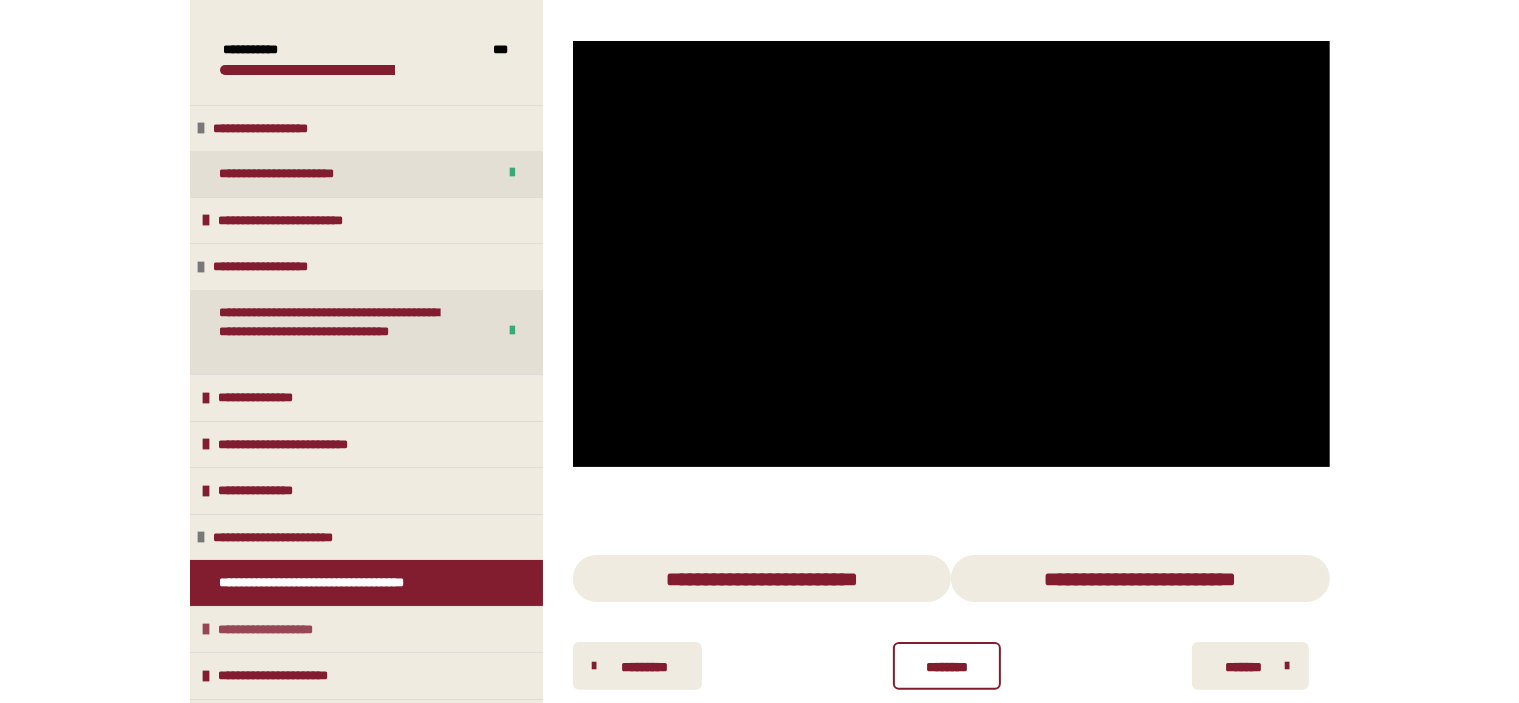 click at bounding box center (207, 629) 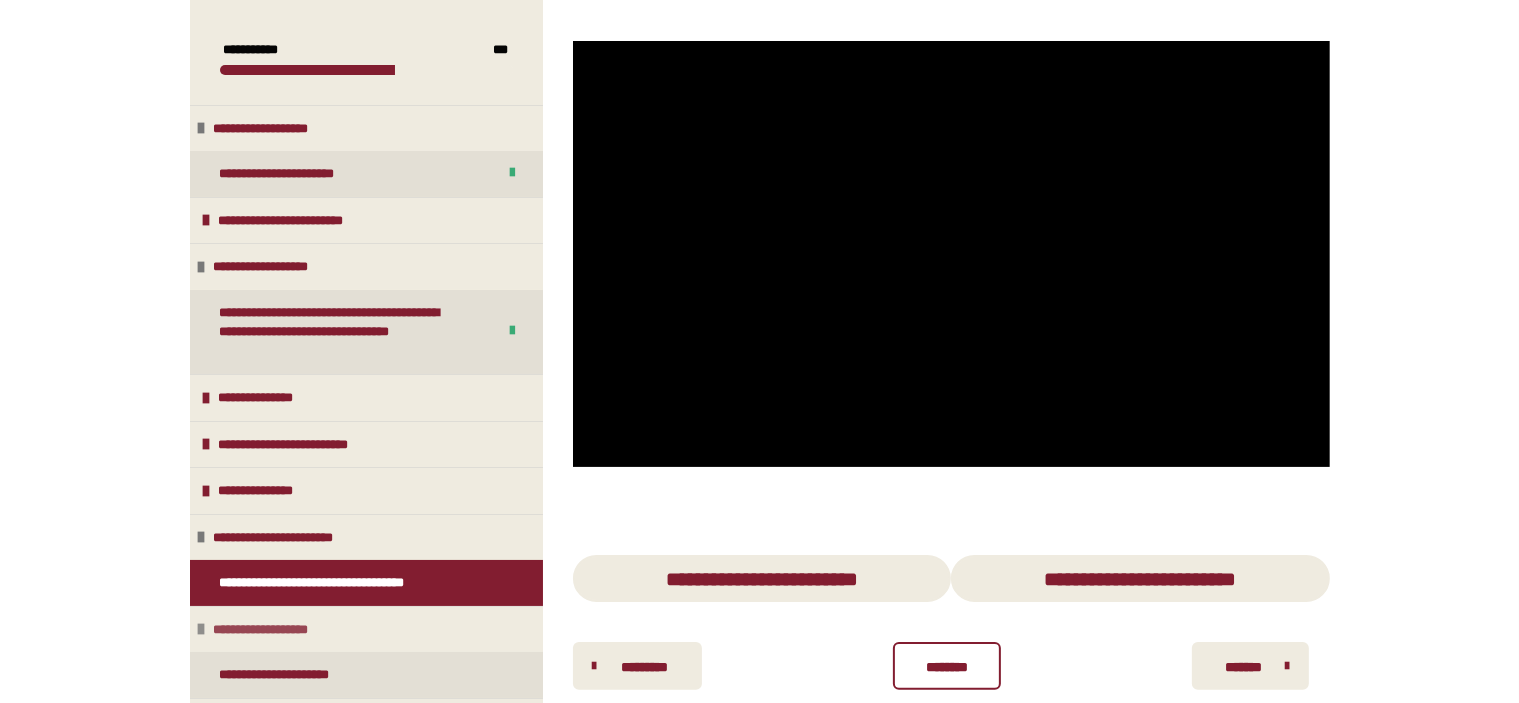 click on "**********" at bounding box center (276, 630) 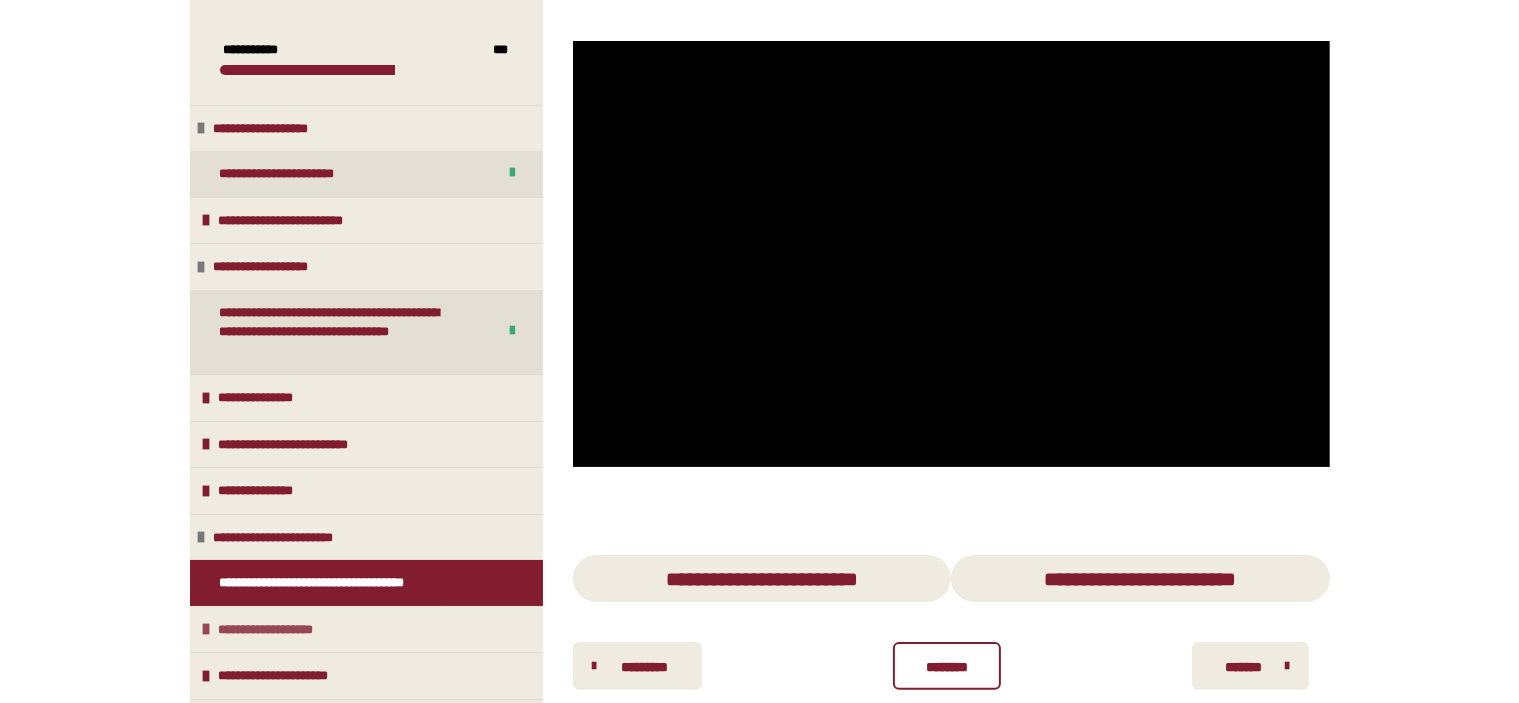 click on "**********" at bounding box center (366, 629) 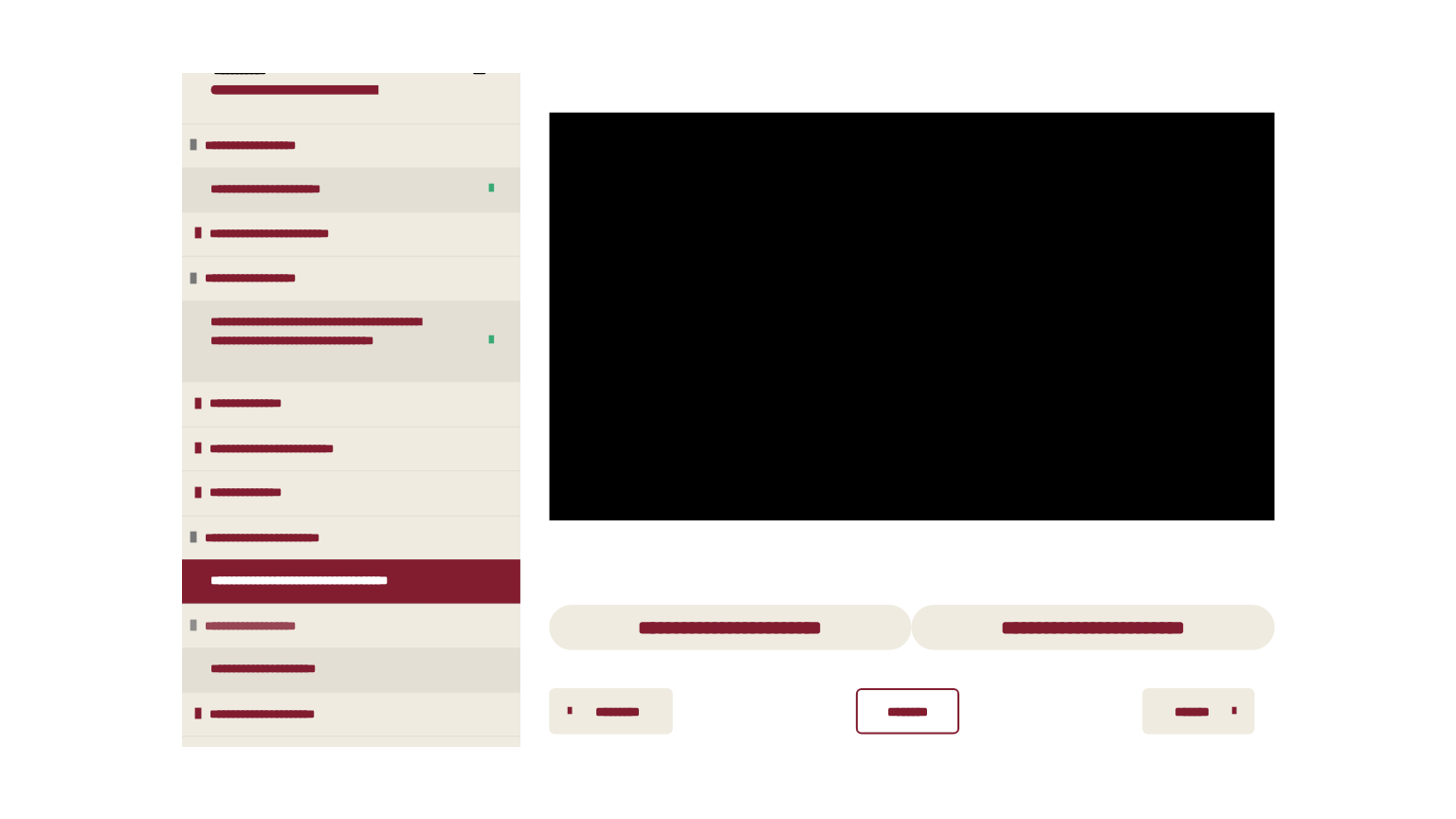 scroll, scrollTop: 76, scrollLeft: 0, axis: vertical 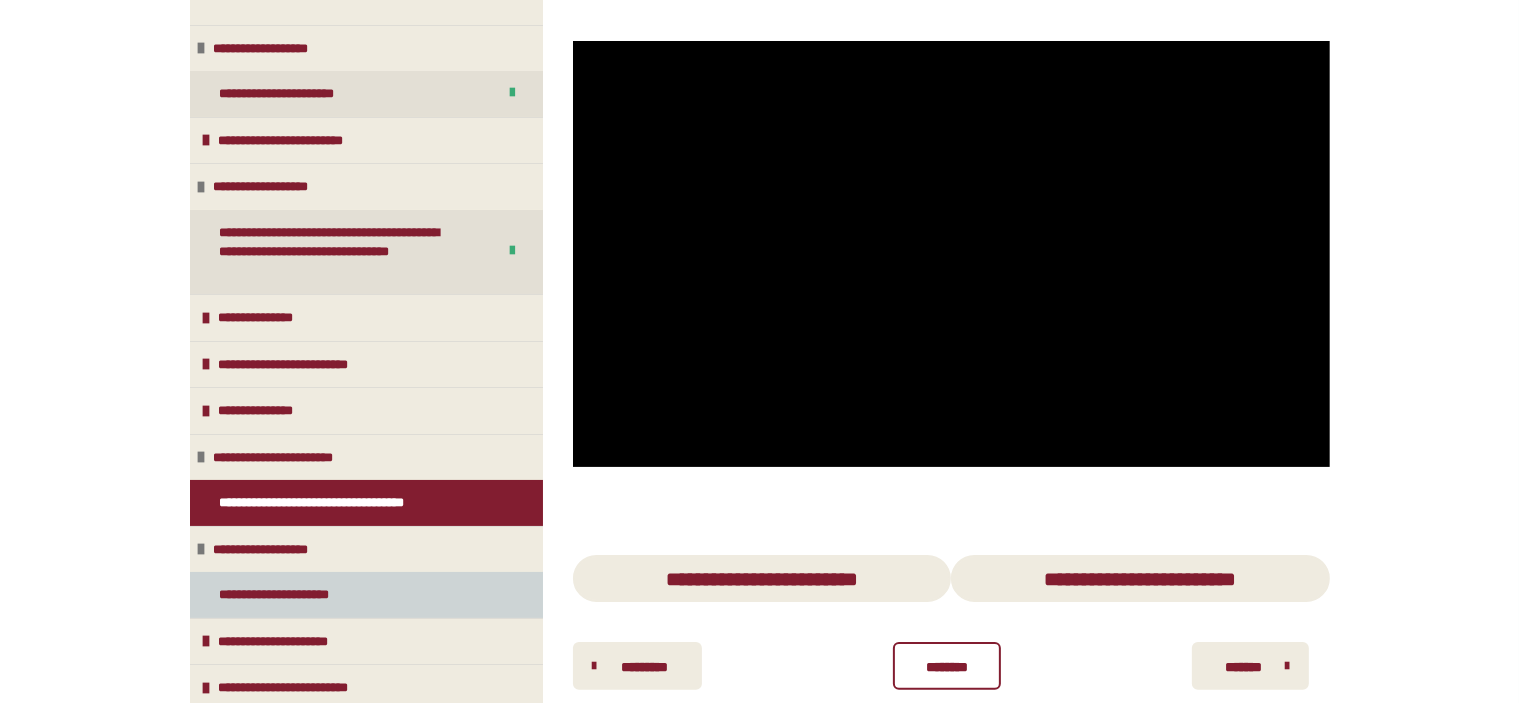 click on "**********" at bounding box center [287, 595] 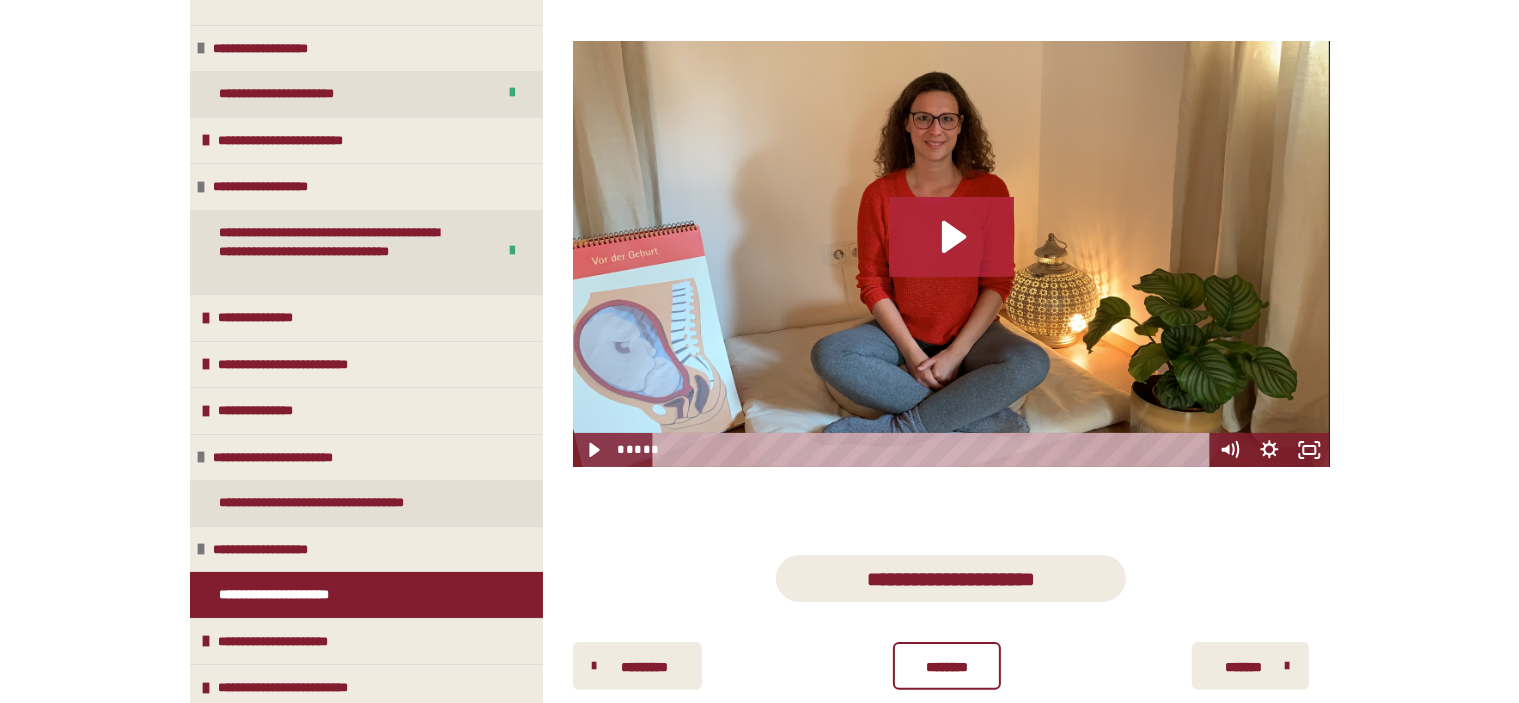 click 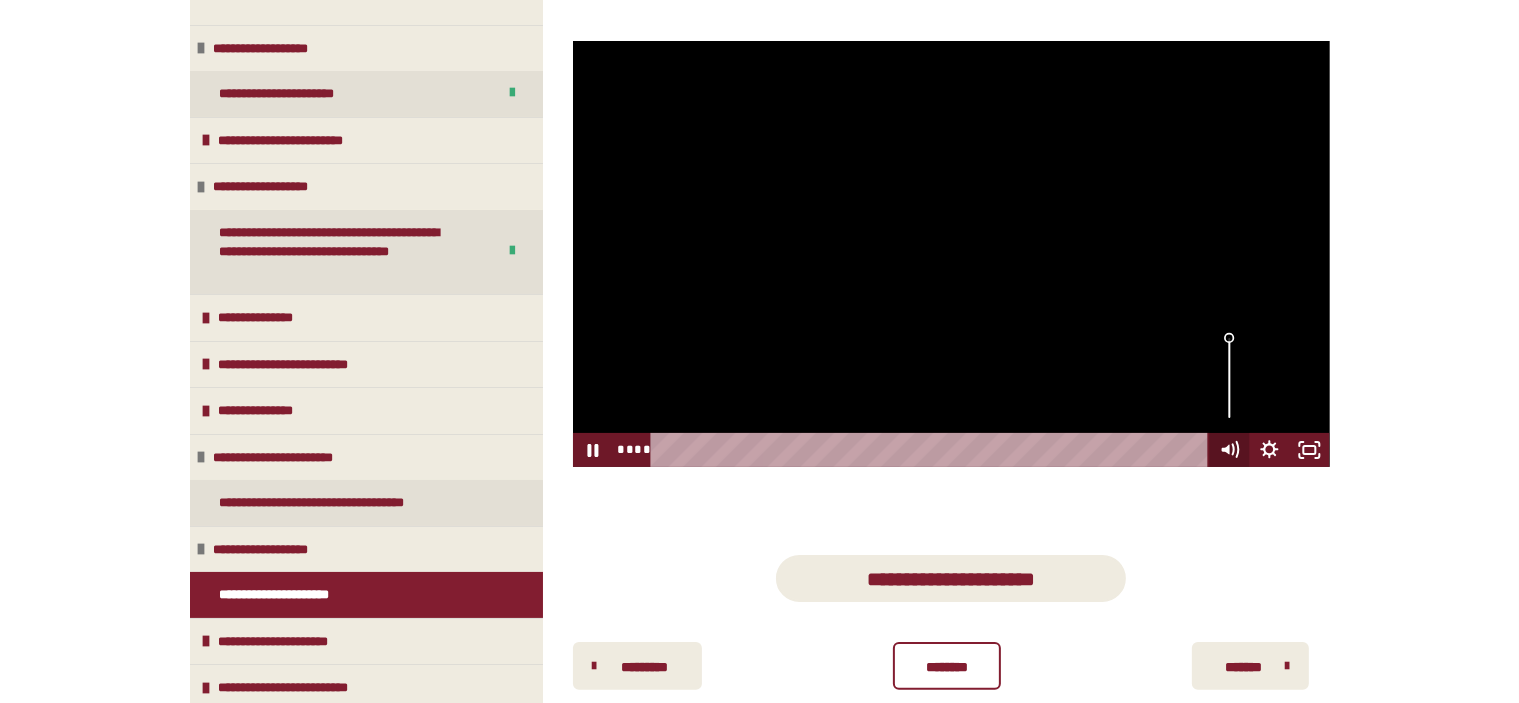 click 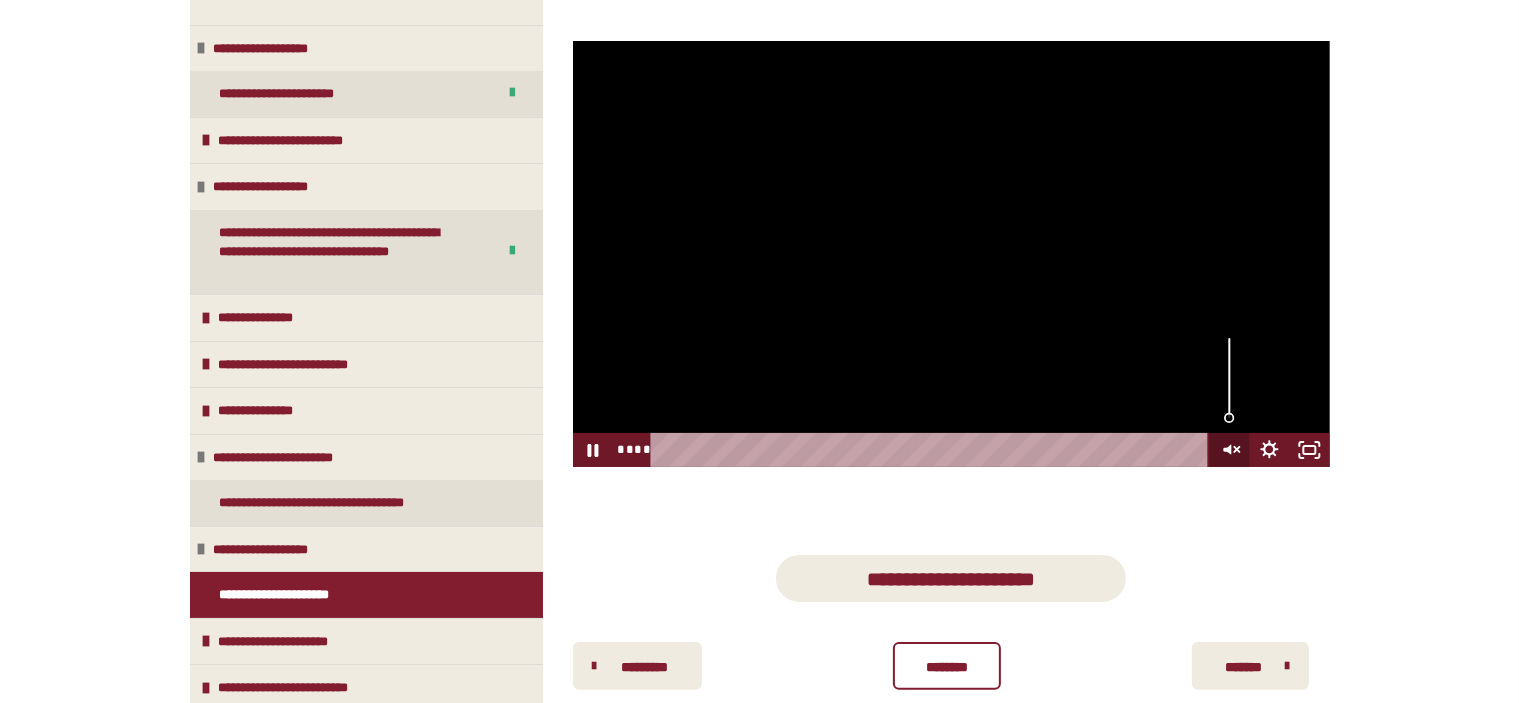 click 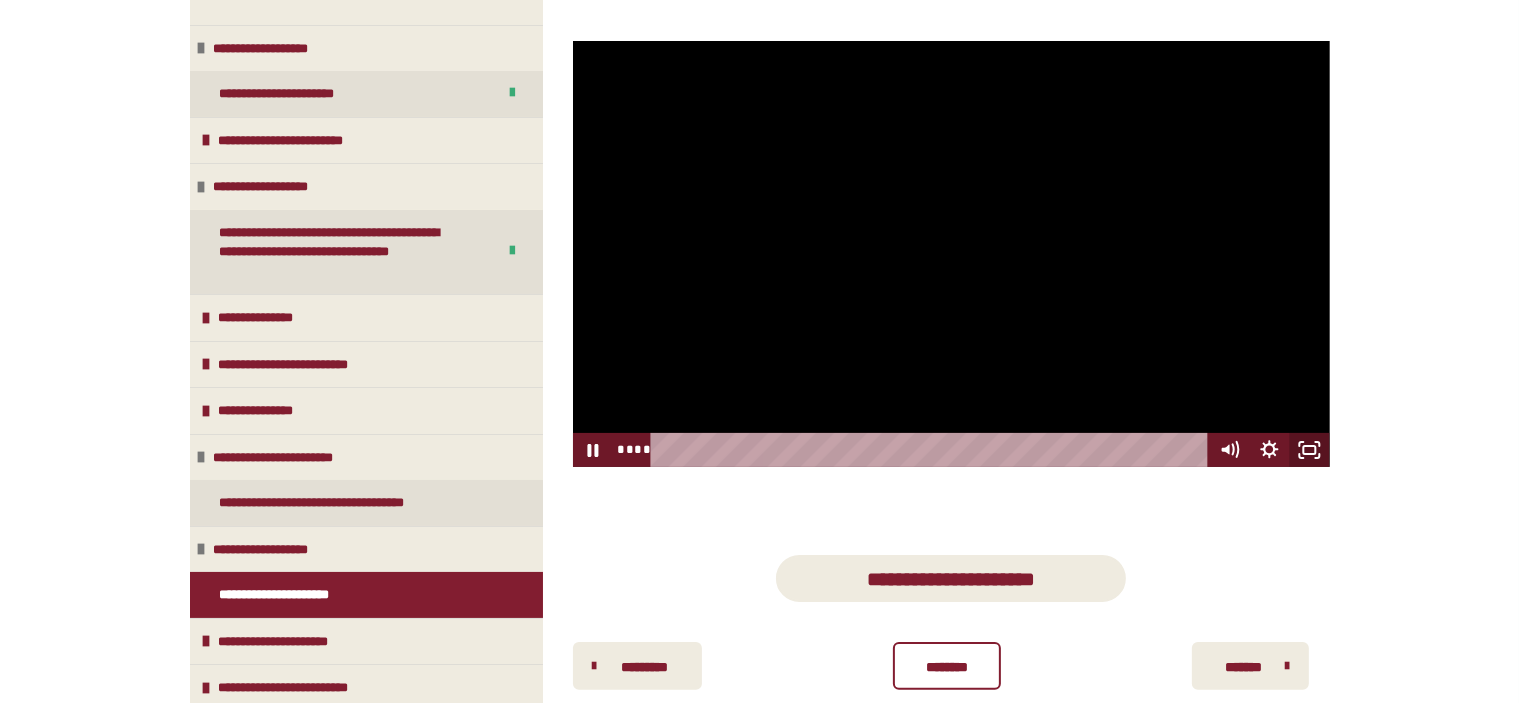 click 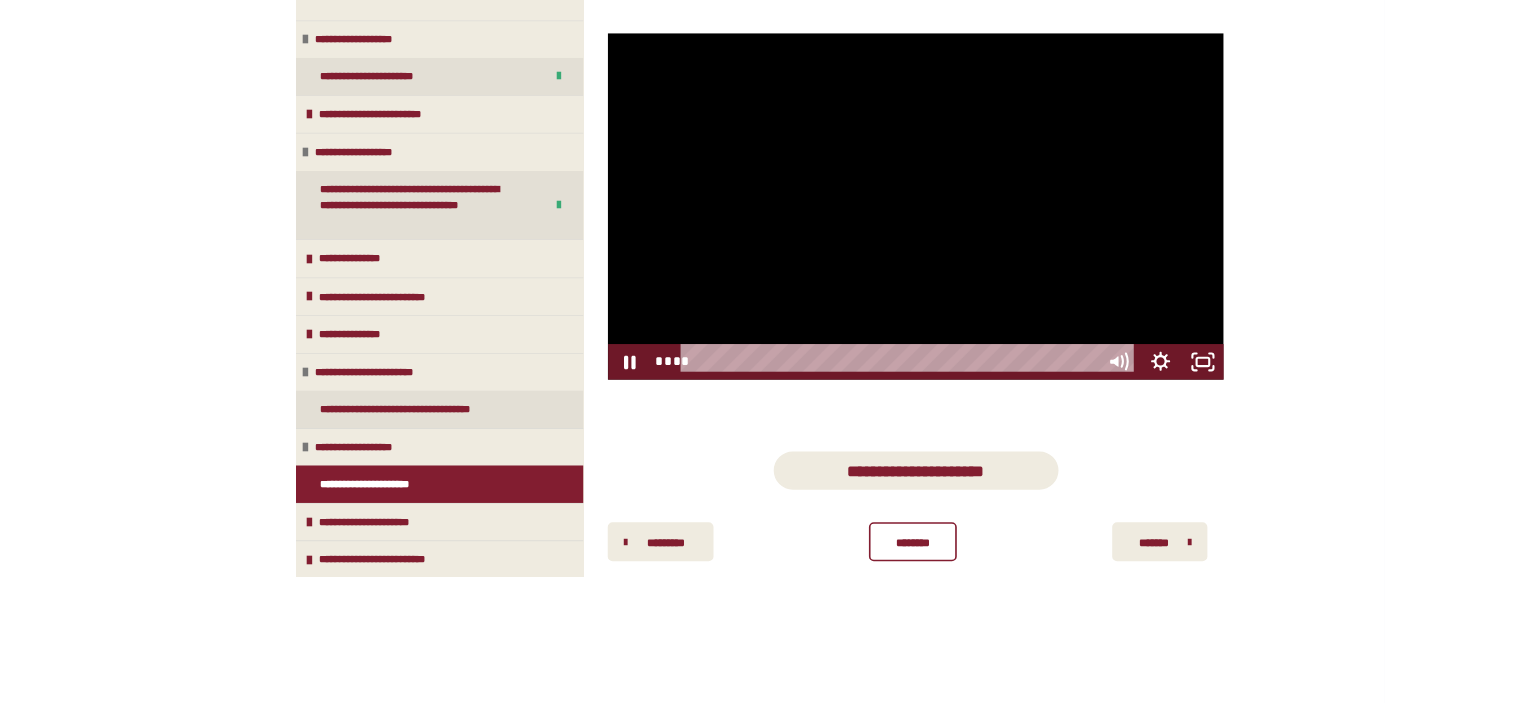 scroll, scrollTop: 0, scrollLeft: 0, axis: both 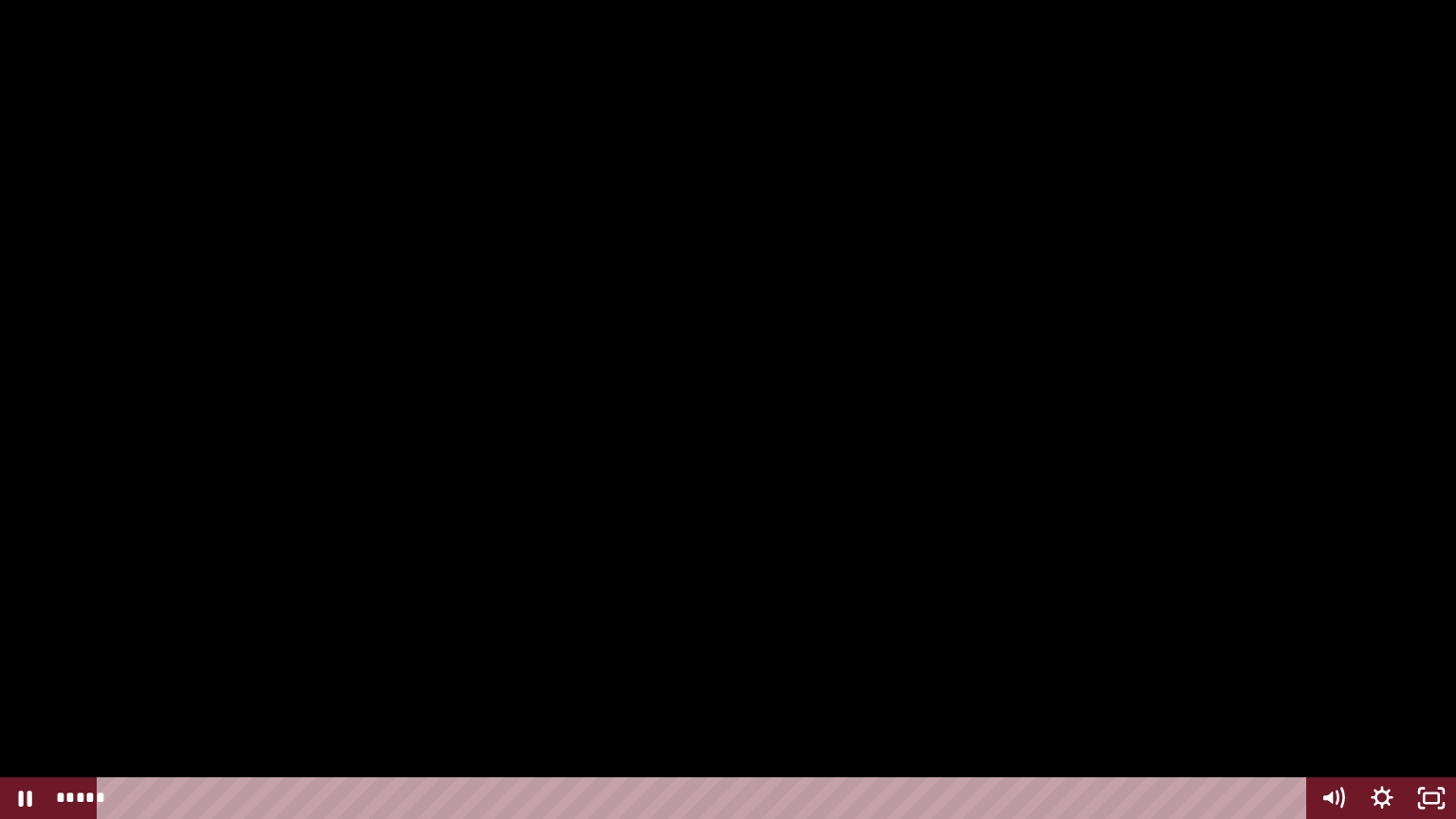 click at bounding box center [728, 410] 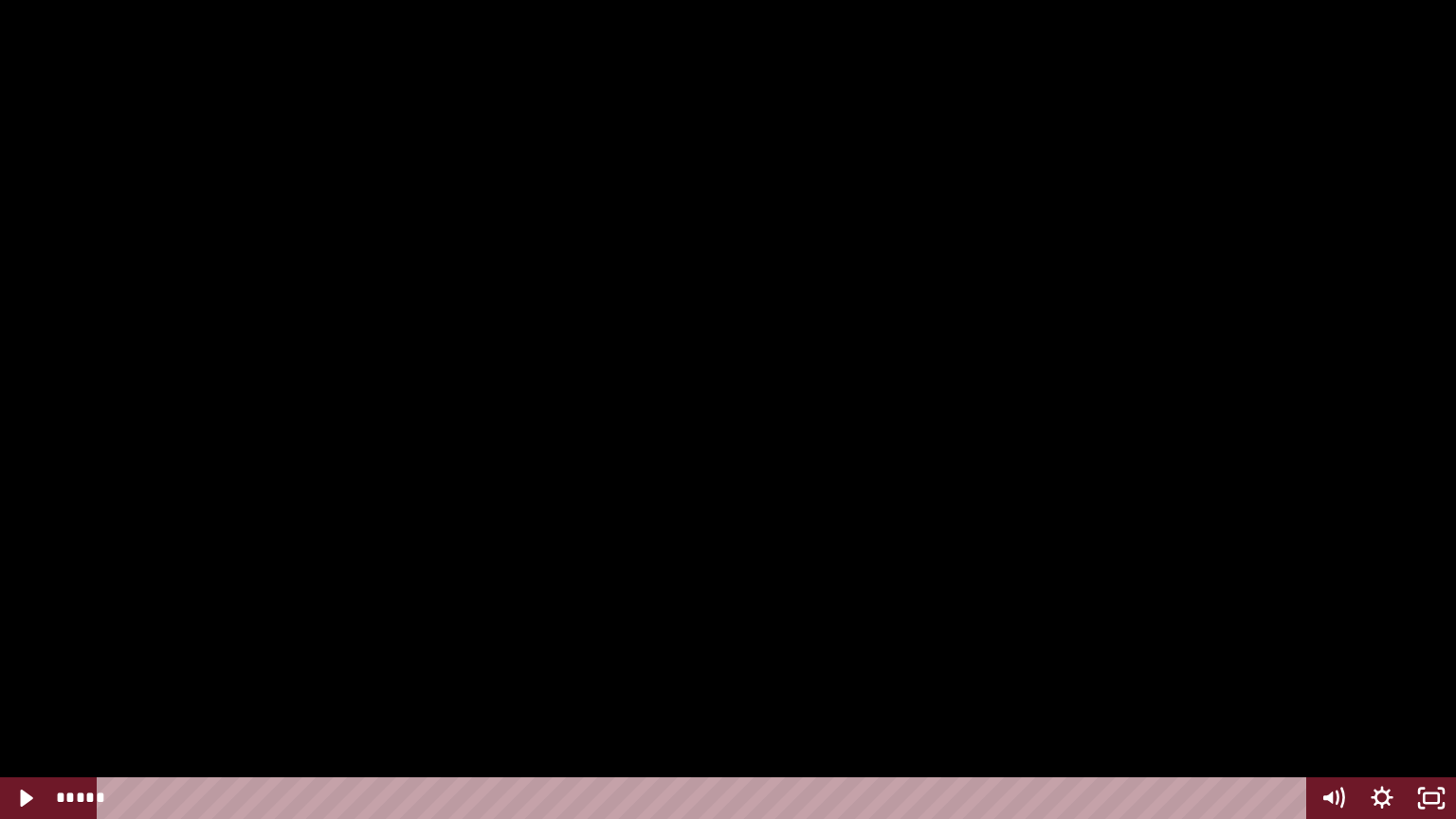 click at bounding box center [728, 410] 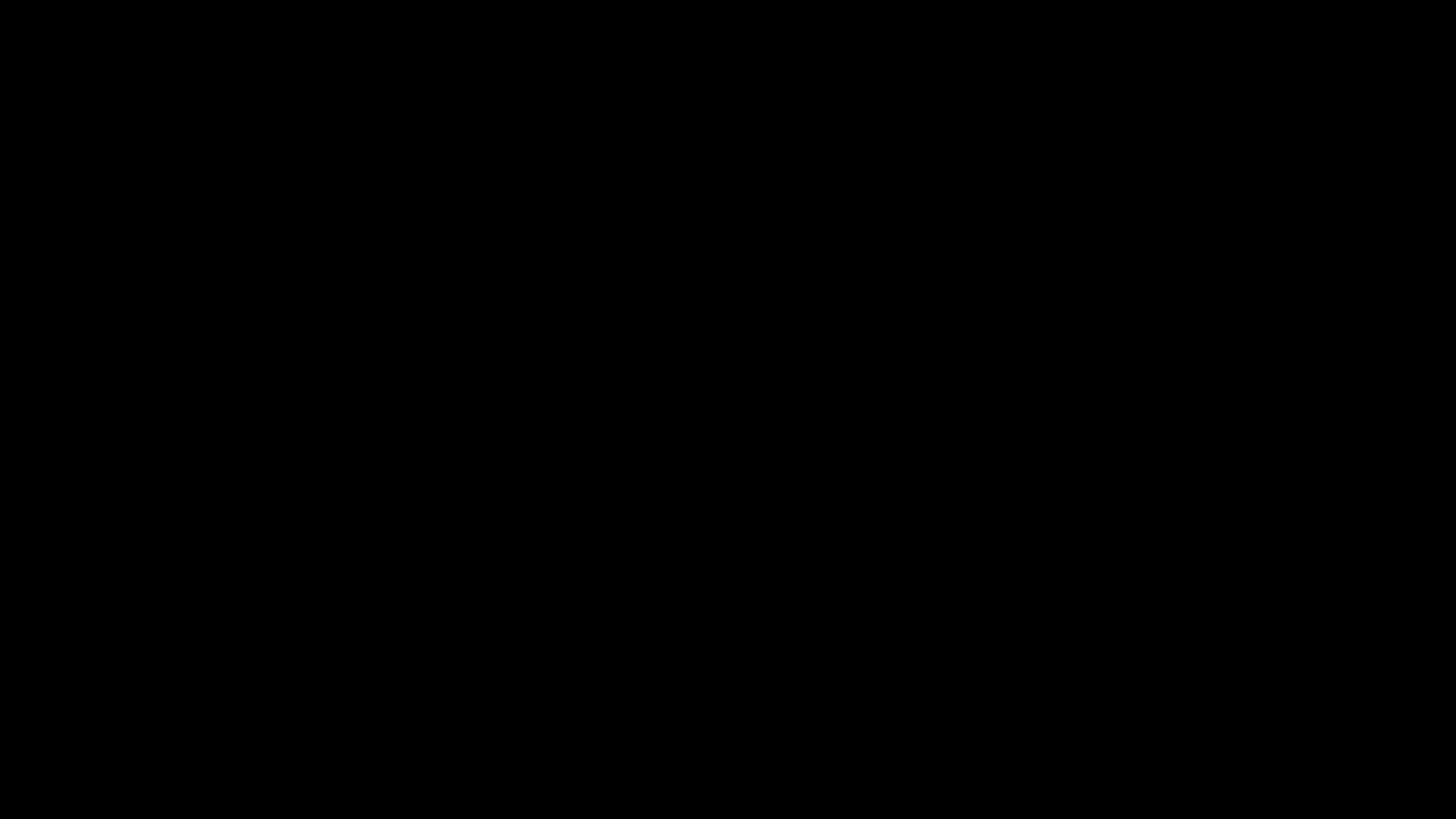 click at bounding box center [728, 410] 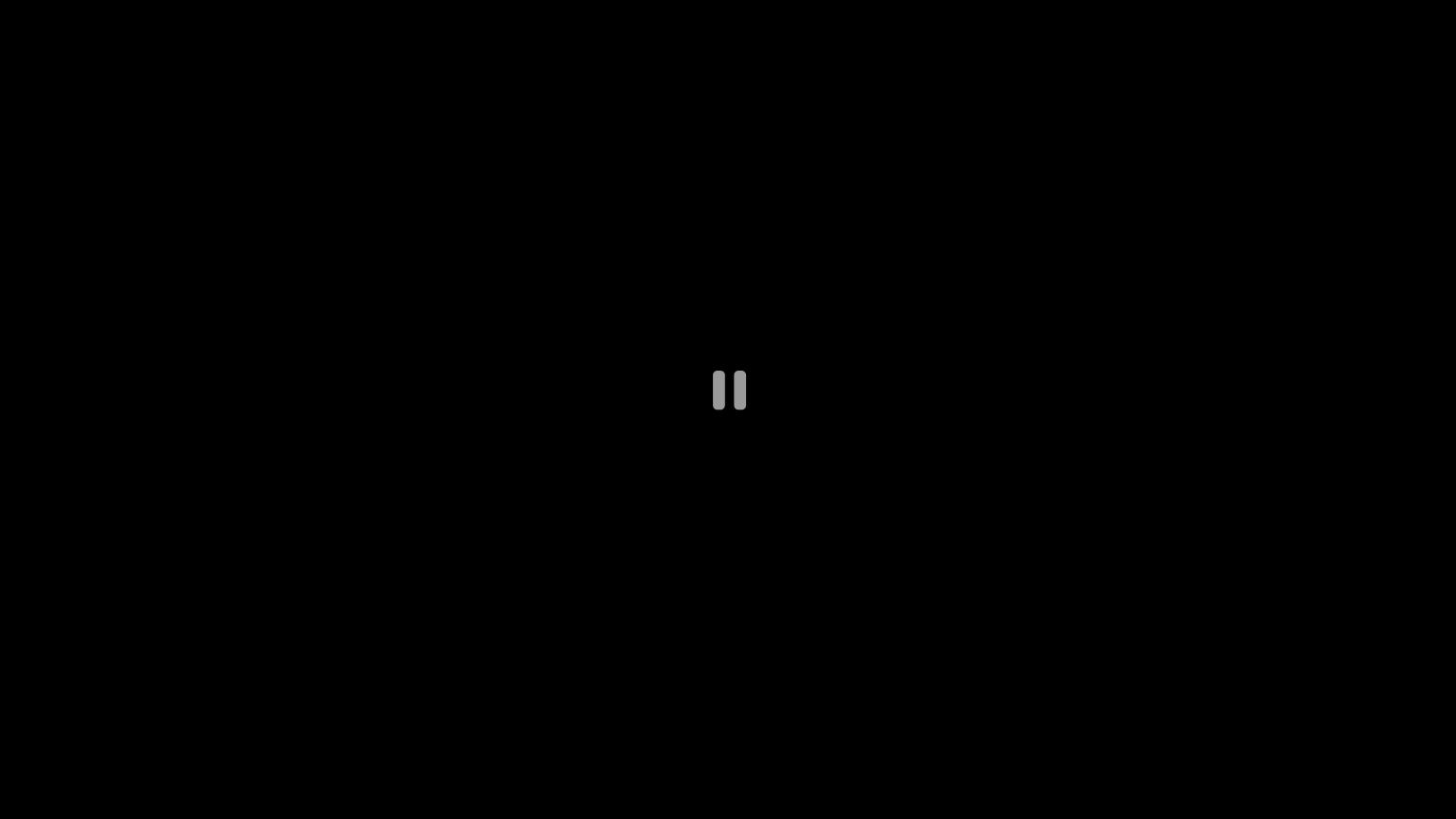 click at bounding box center (728, 410) 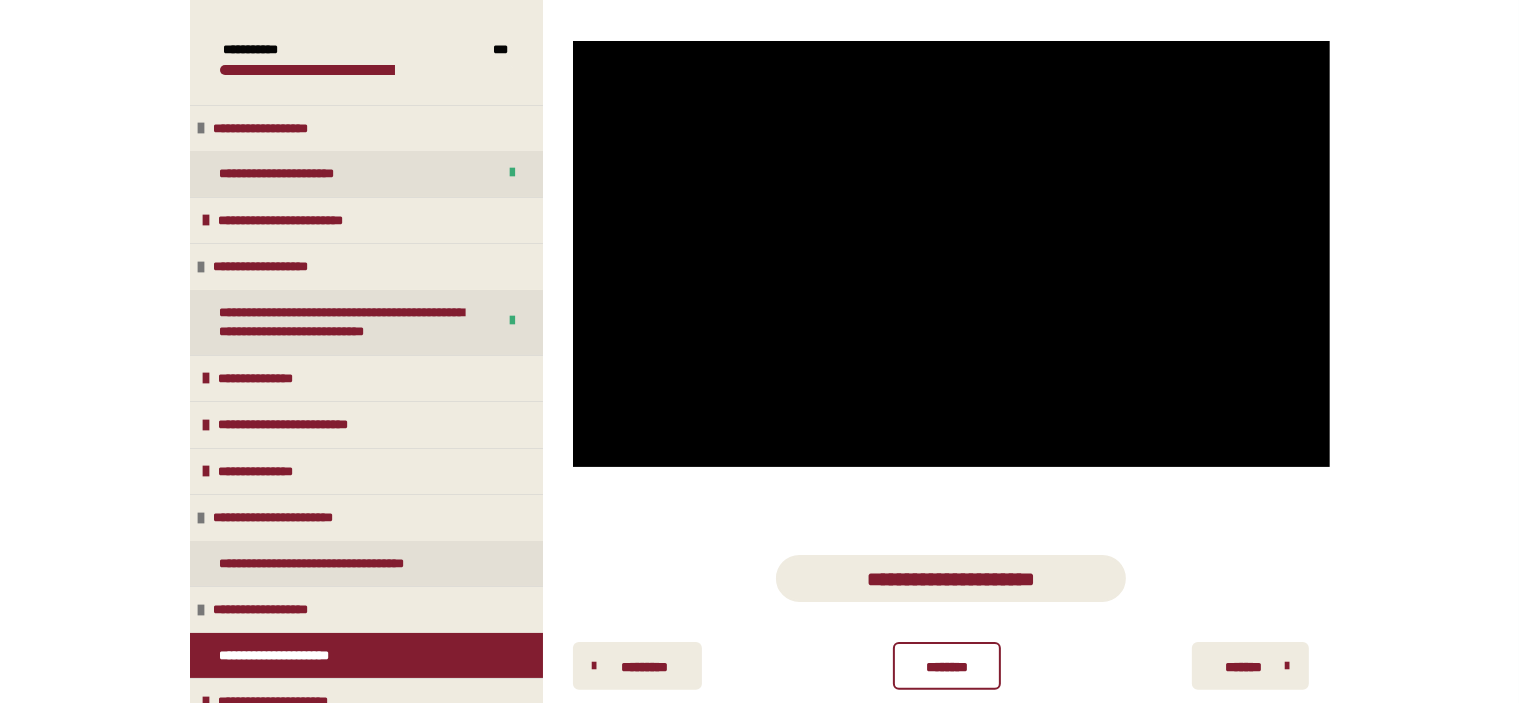 scroll, scrollTop: 268, scrollLeft: 0, axis: vertical 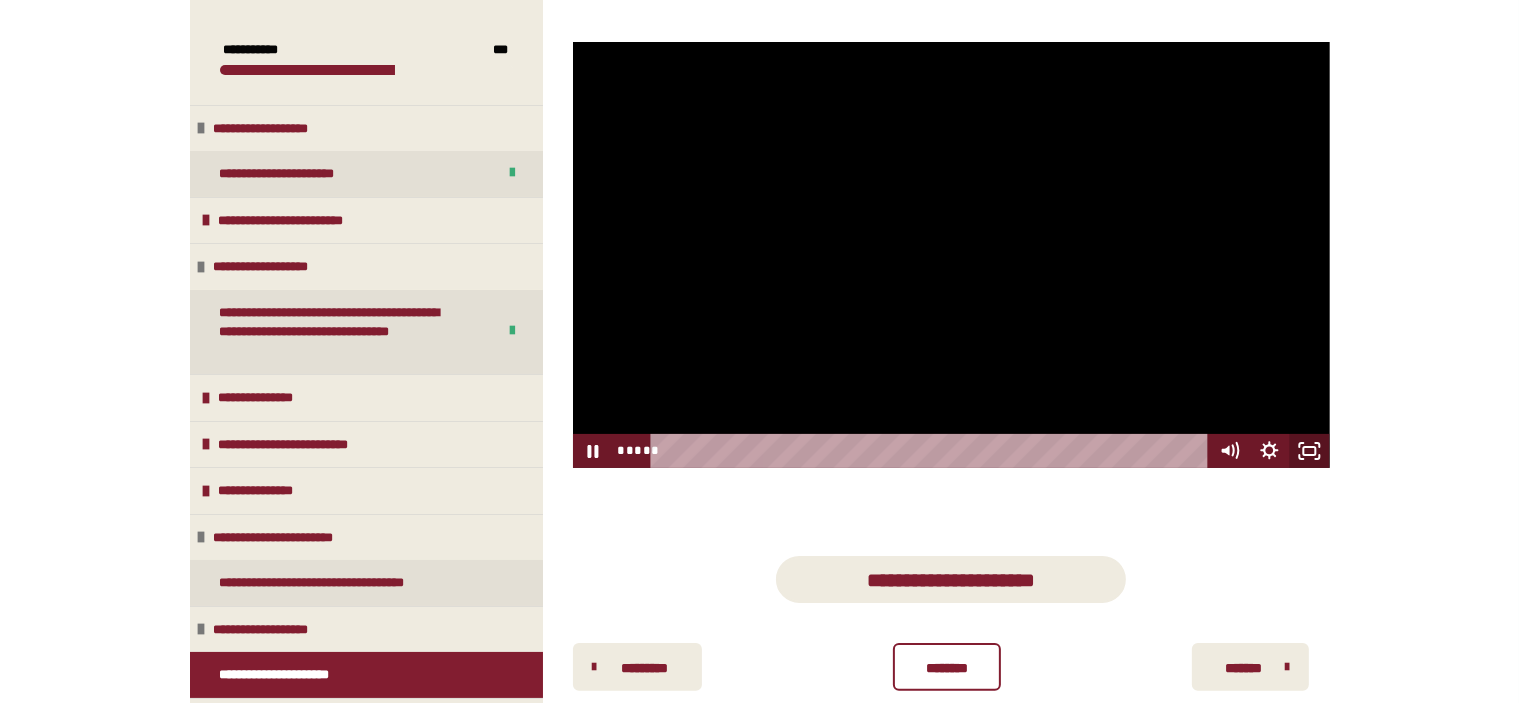 click 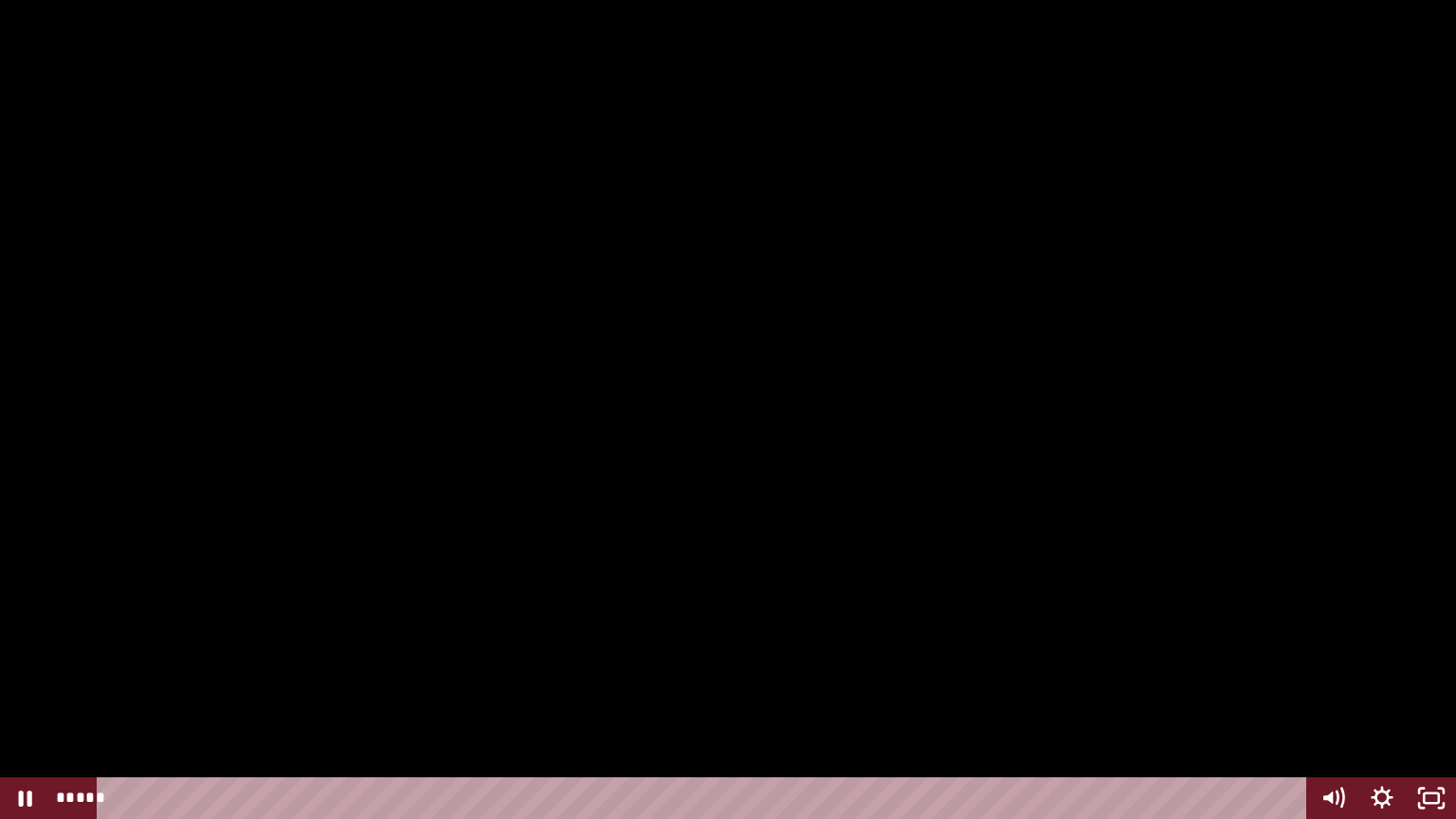 click at bounding box center (728, 410) 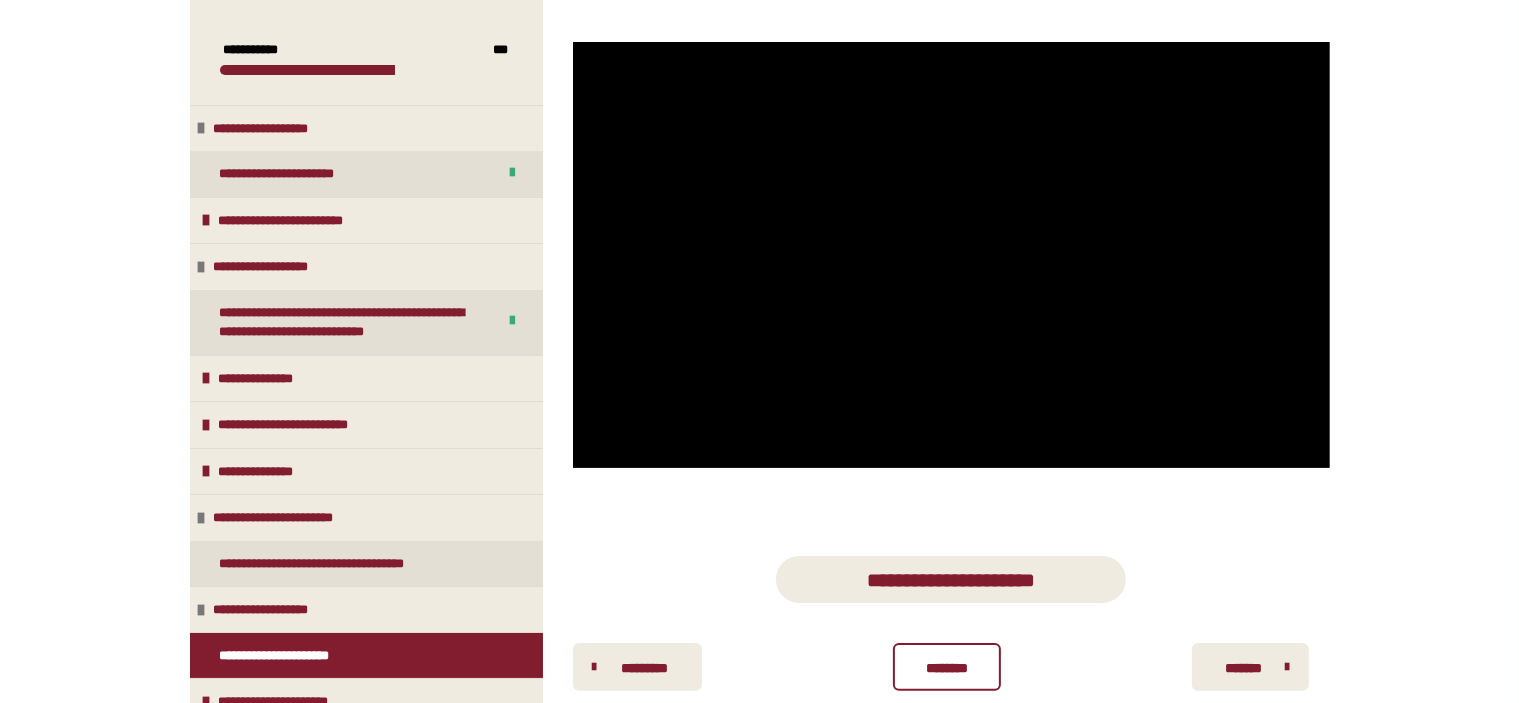 click at bounding box center (951, 255) 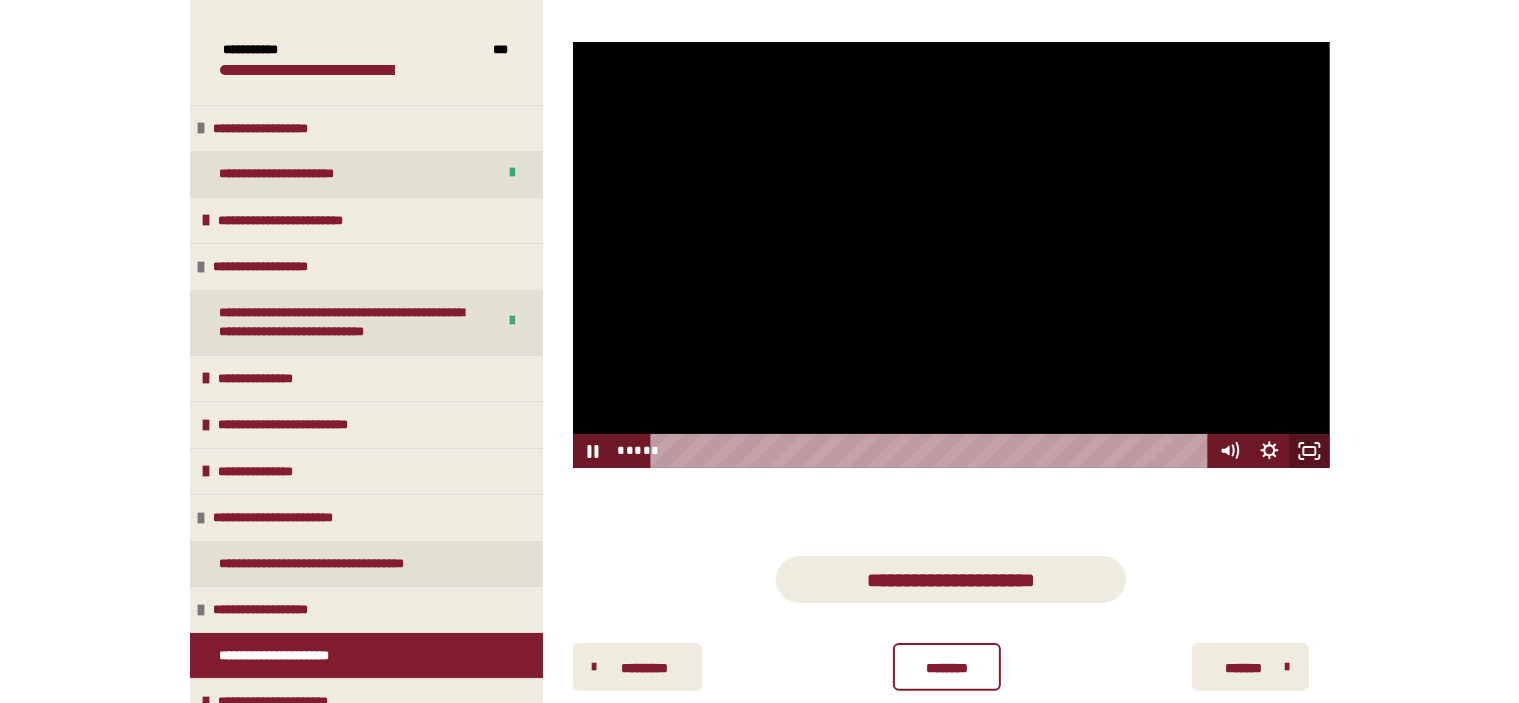click 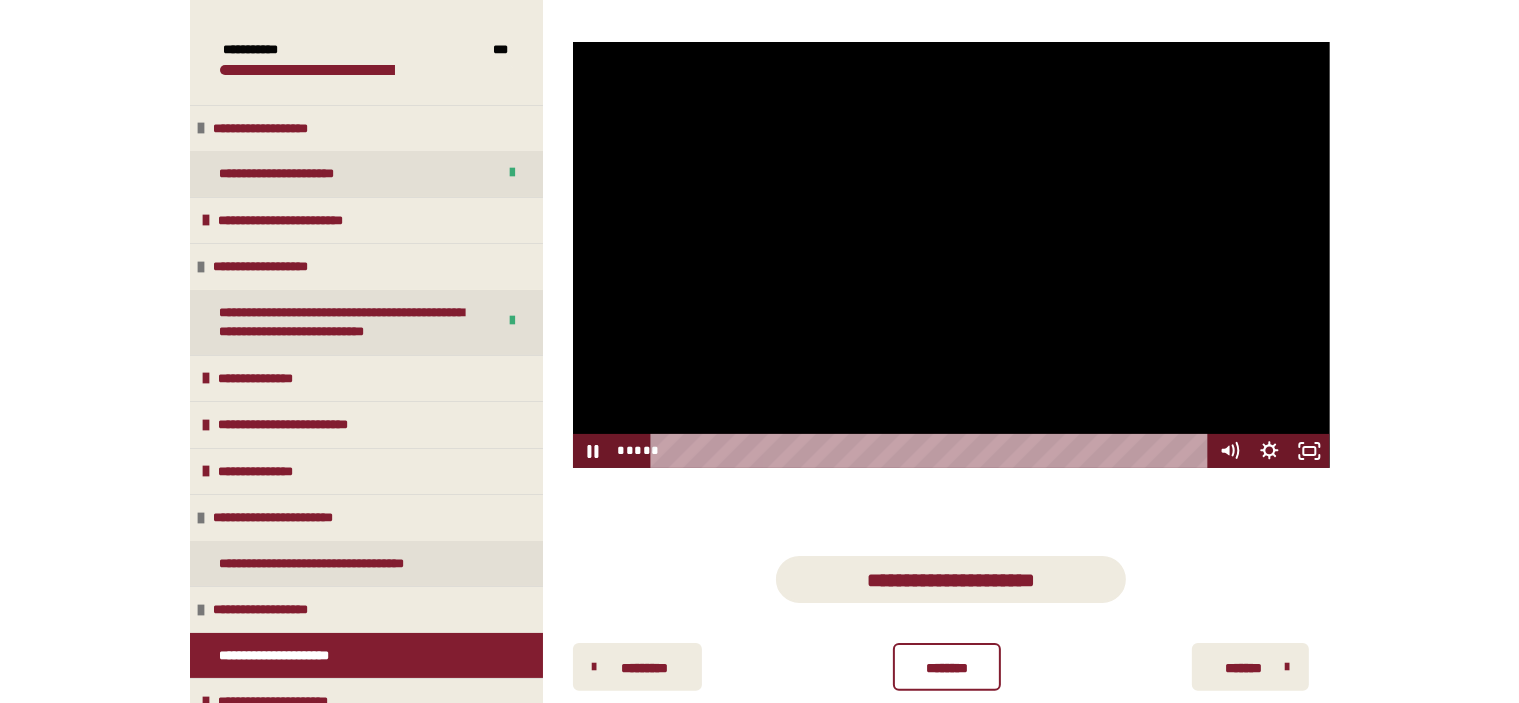 click at bounding box center [951, 255] 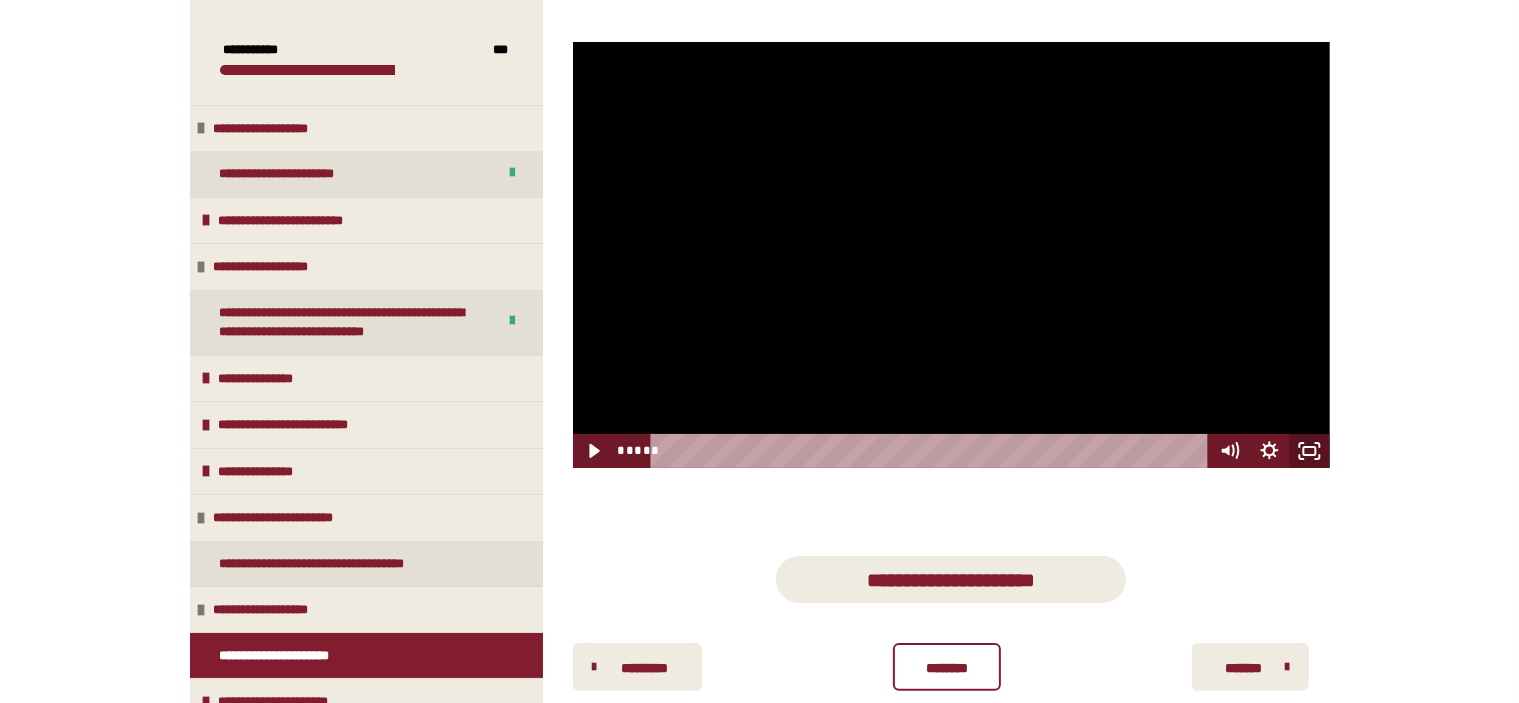 click 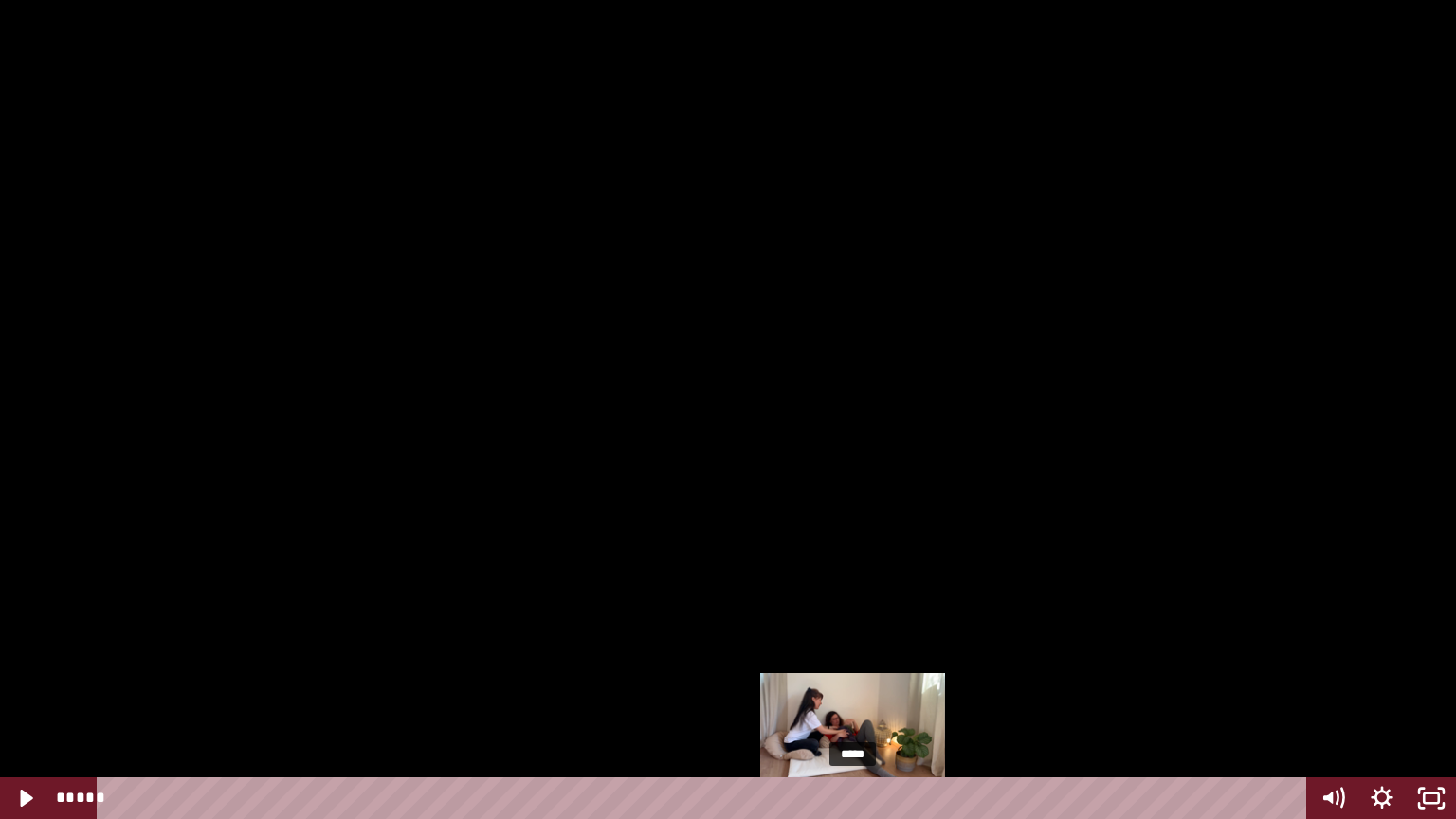 click on "*****" at bounding box center [705, 798] 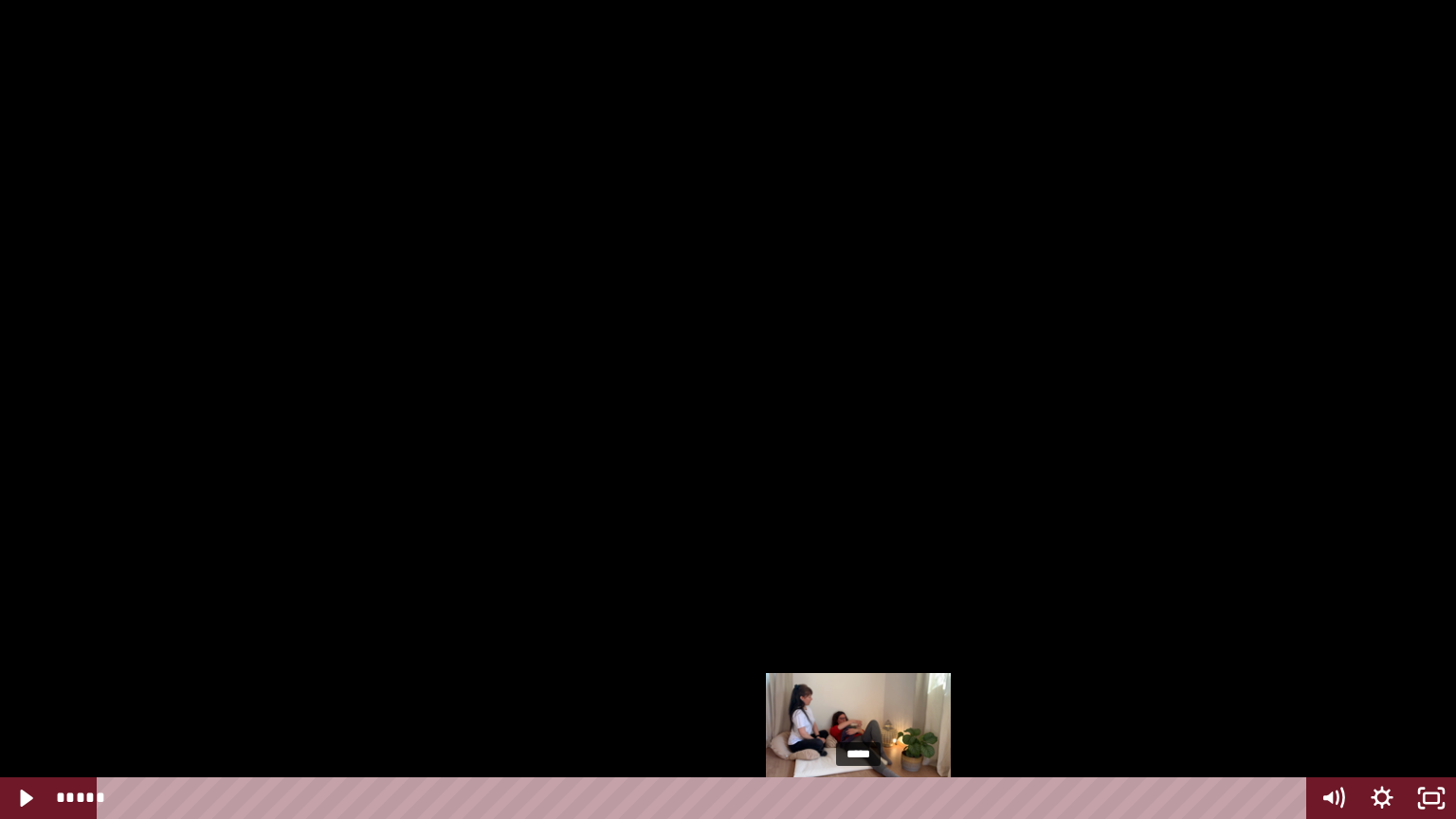 click at bounding box center (858, 798) 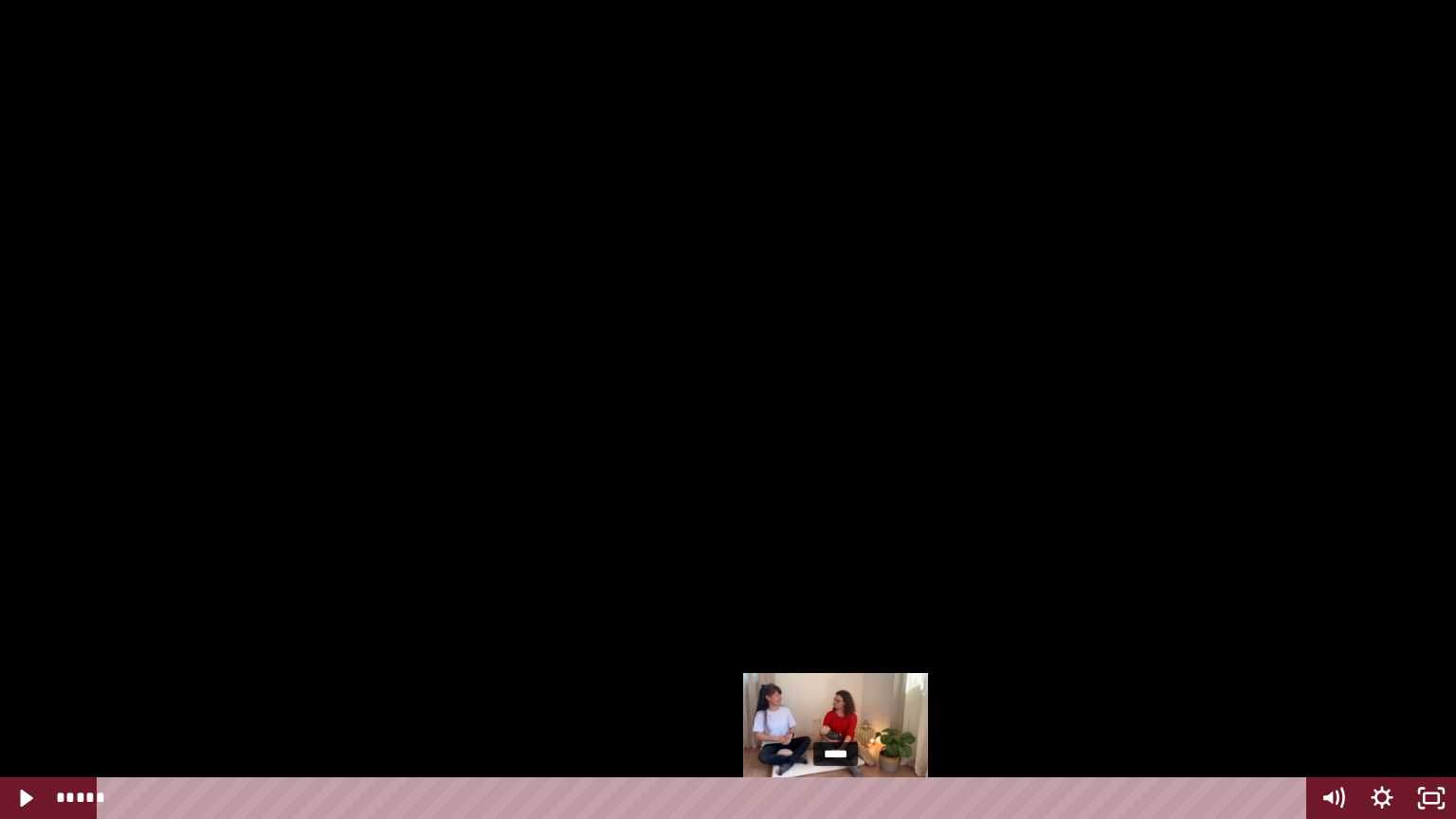 click on "*****" at bounding box center [705, 798] 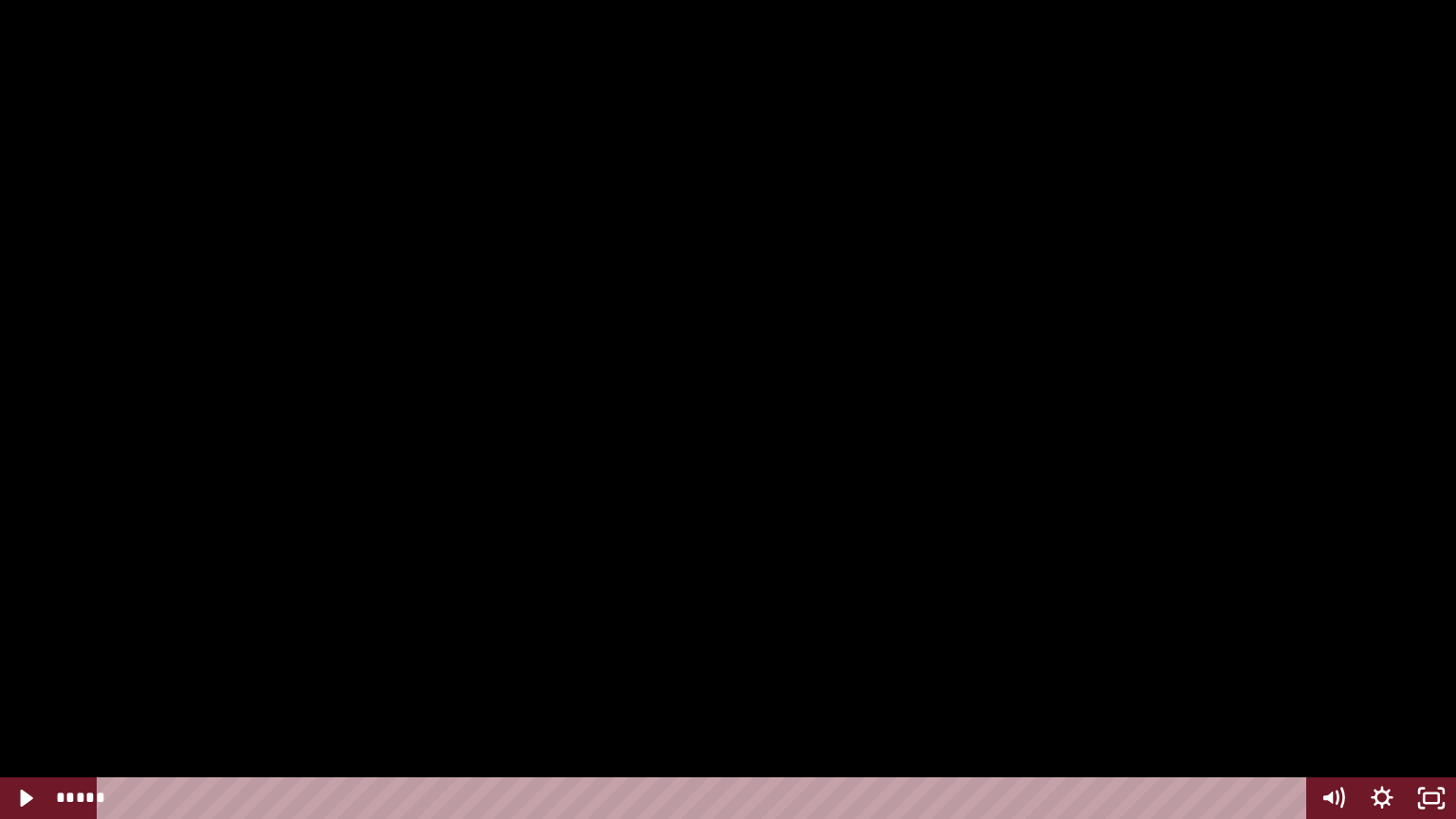 click at bounding box center (728, 410) 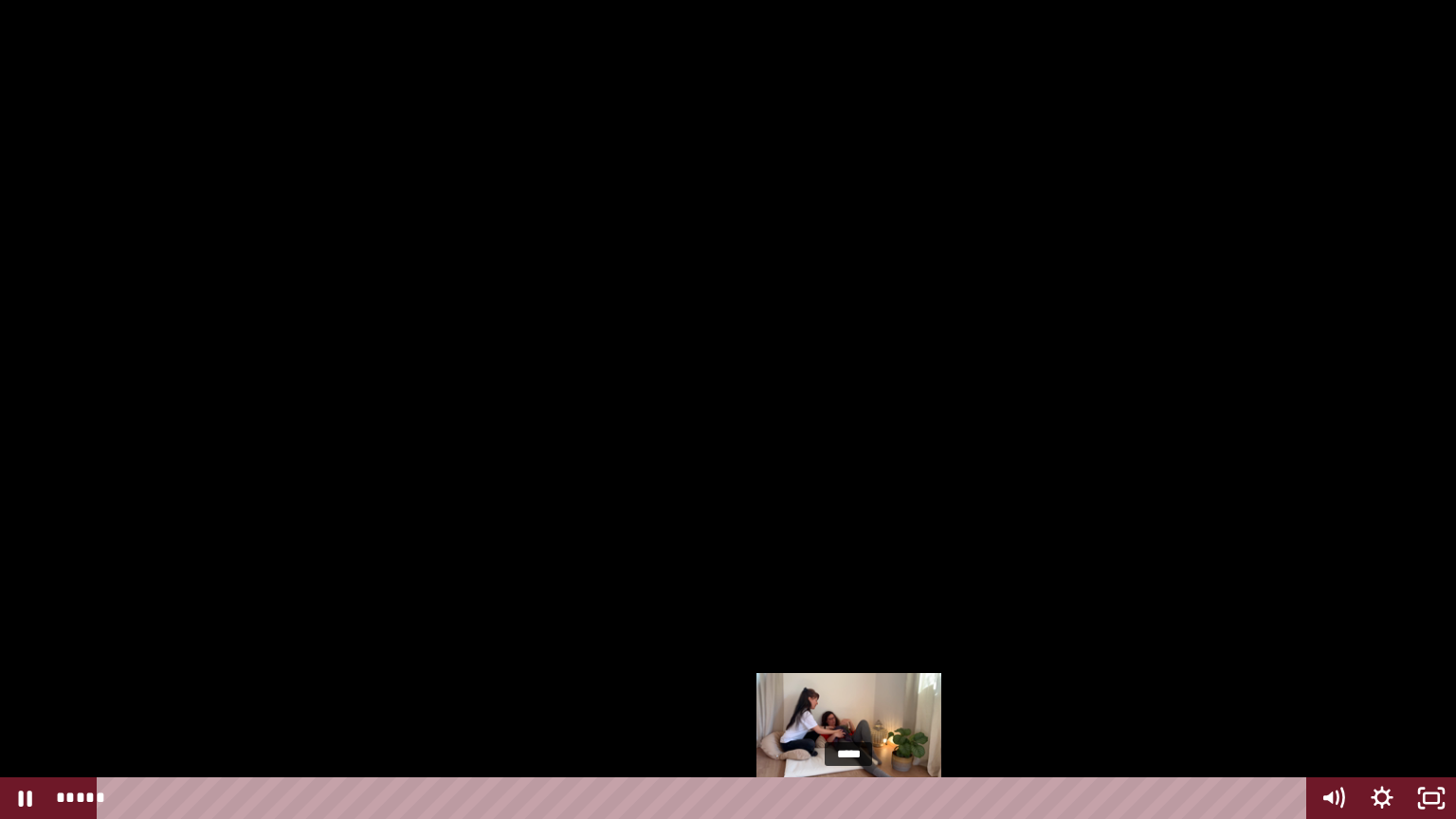 click on "*****" at bounding box center [705, 798] 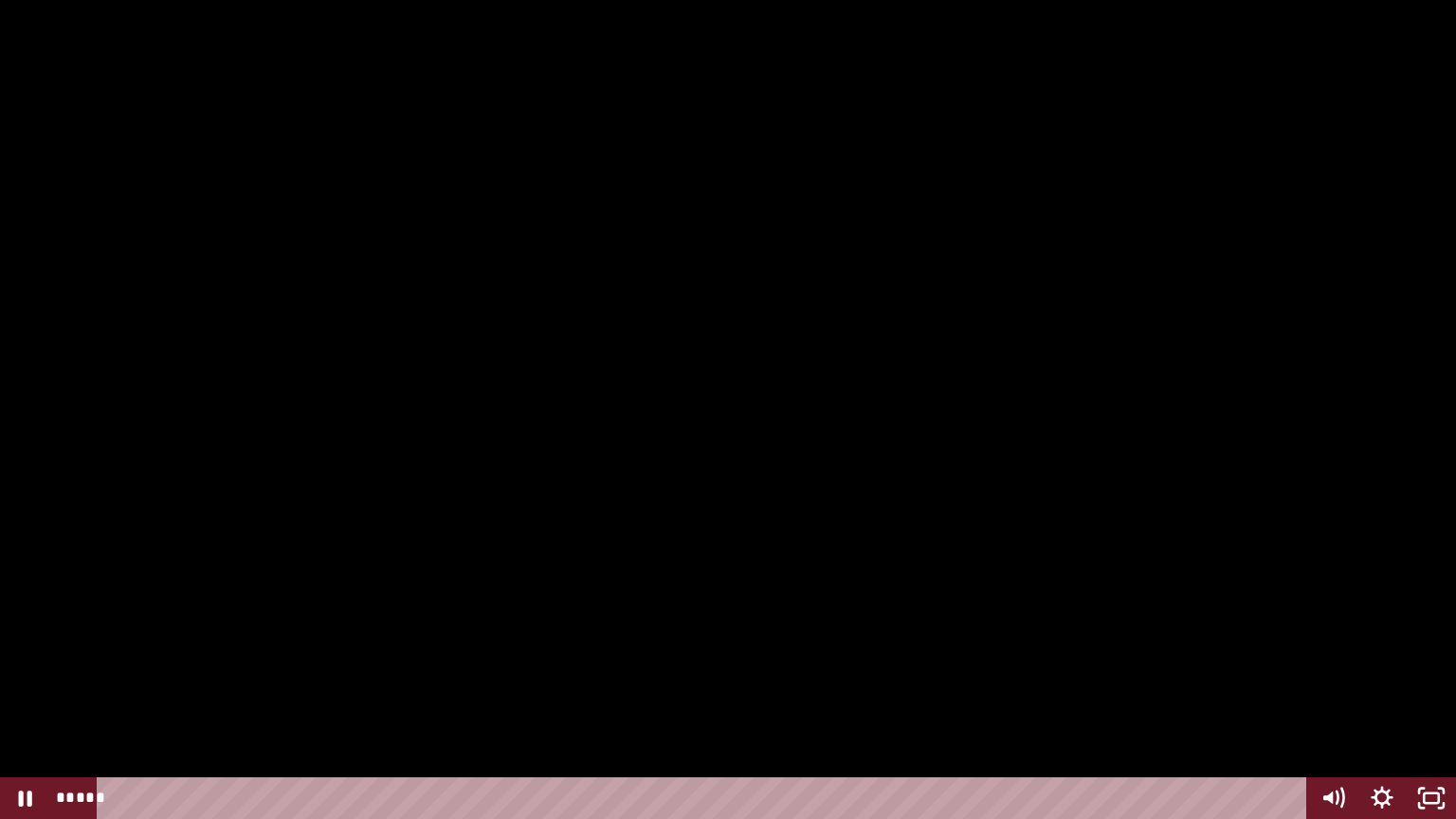 click at bounding box center [728, 410] 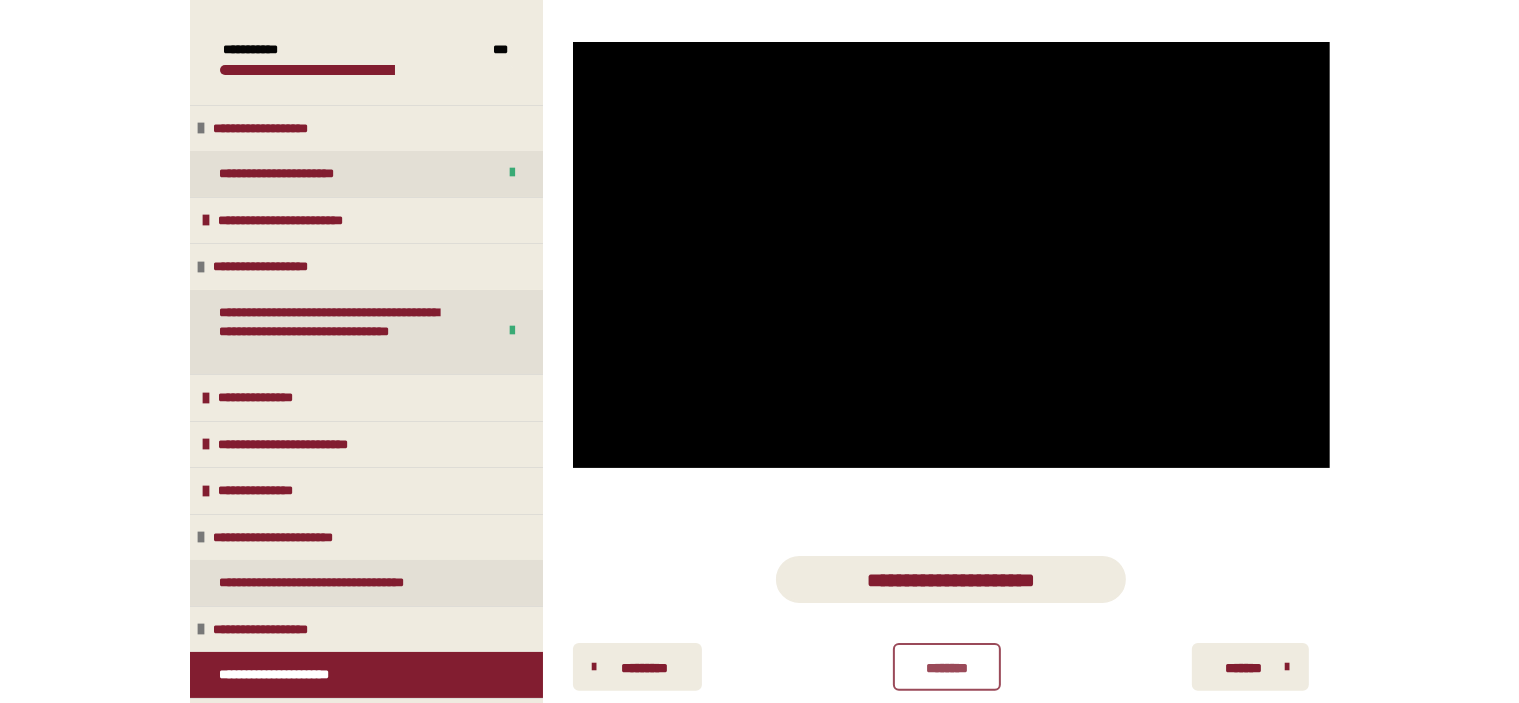 click on "********" at bounding box center (947, 668) 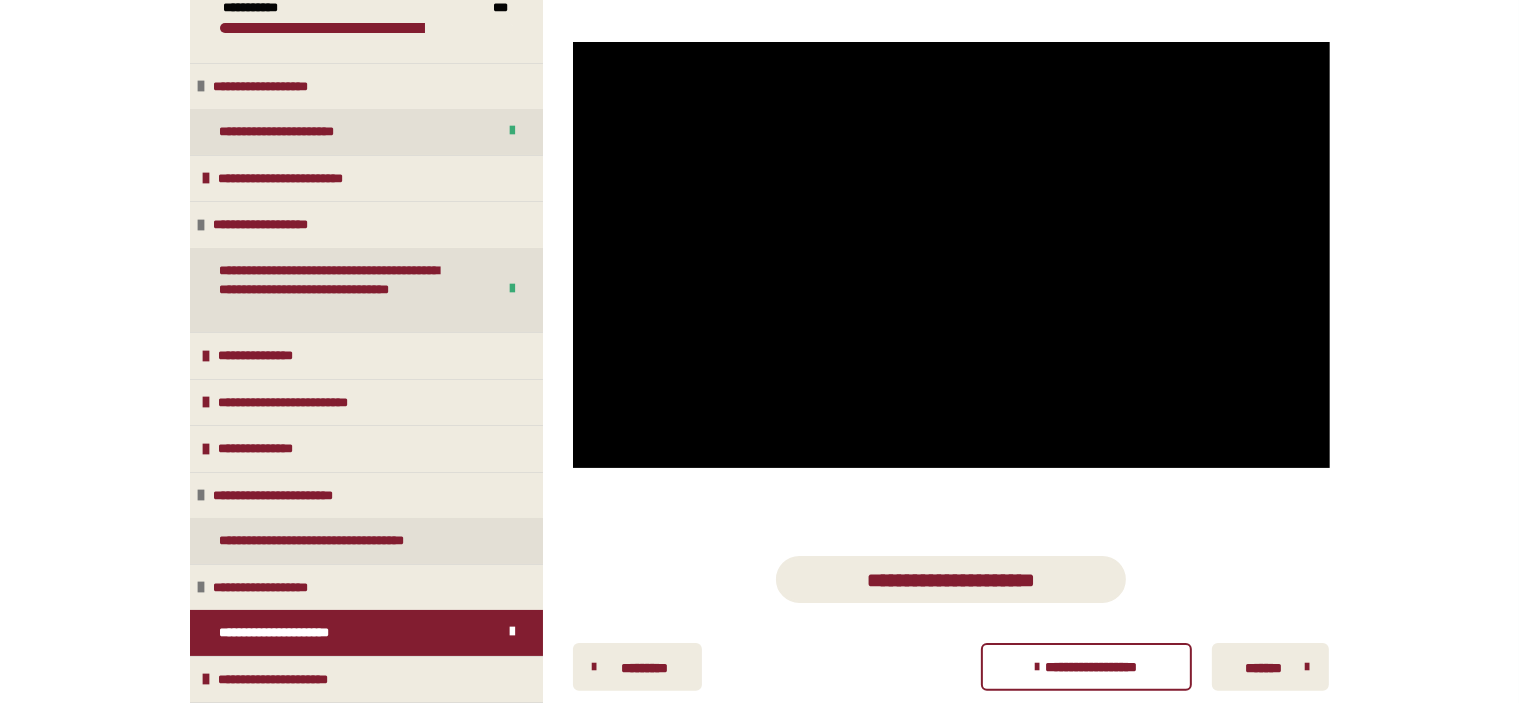 scroll, scrollTop: 80, scrollLeft: 0, axis: vertical 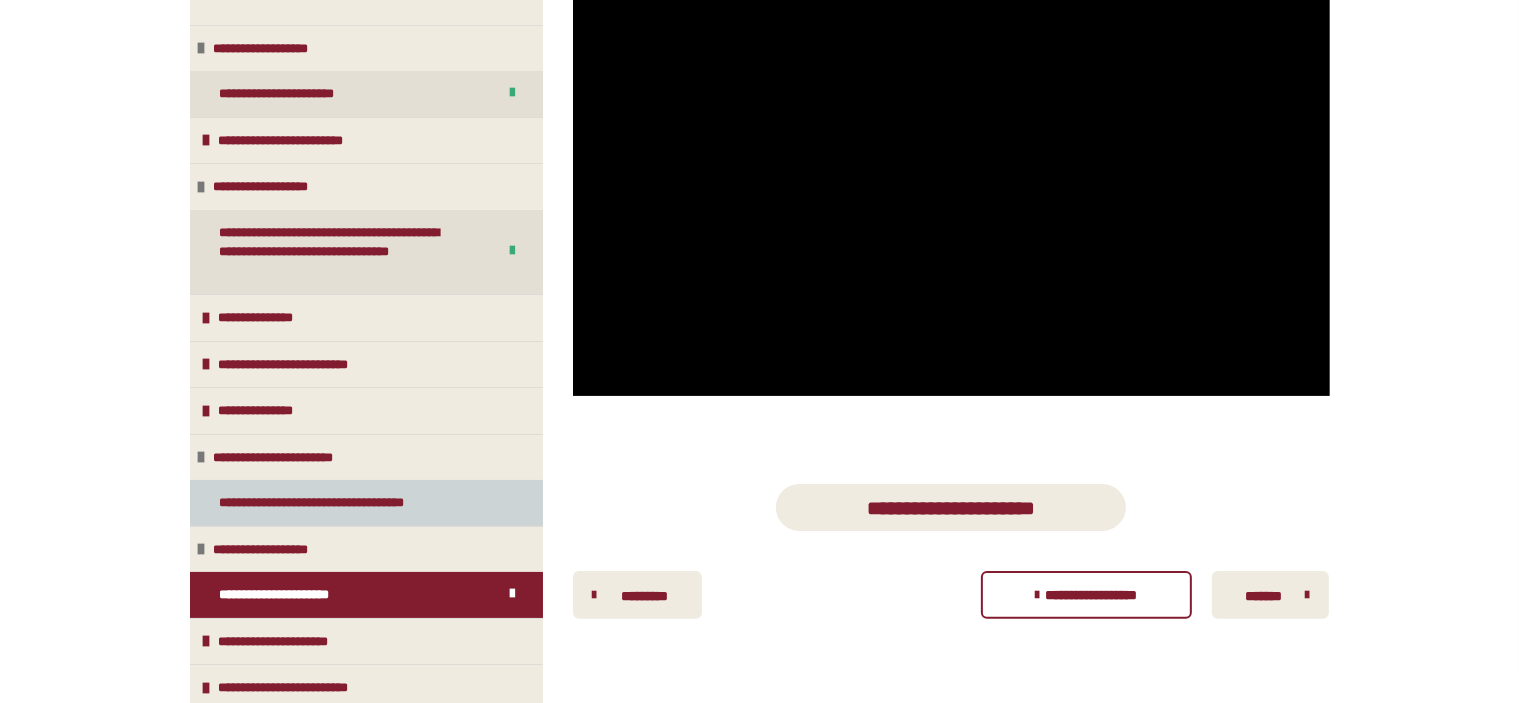 click on "**********" at bounding box center [333, 503] 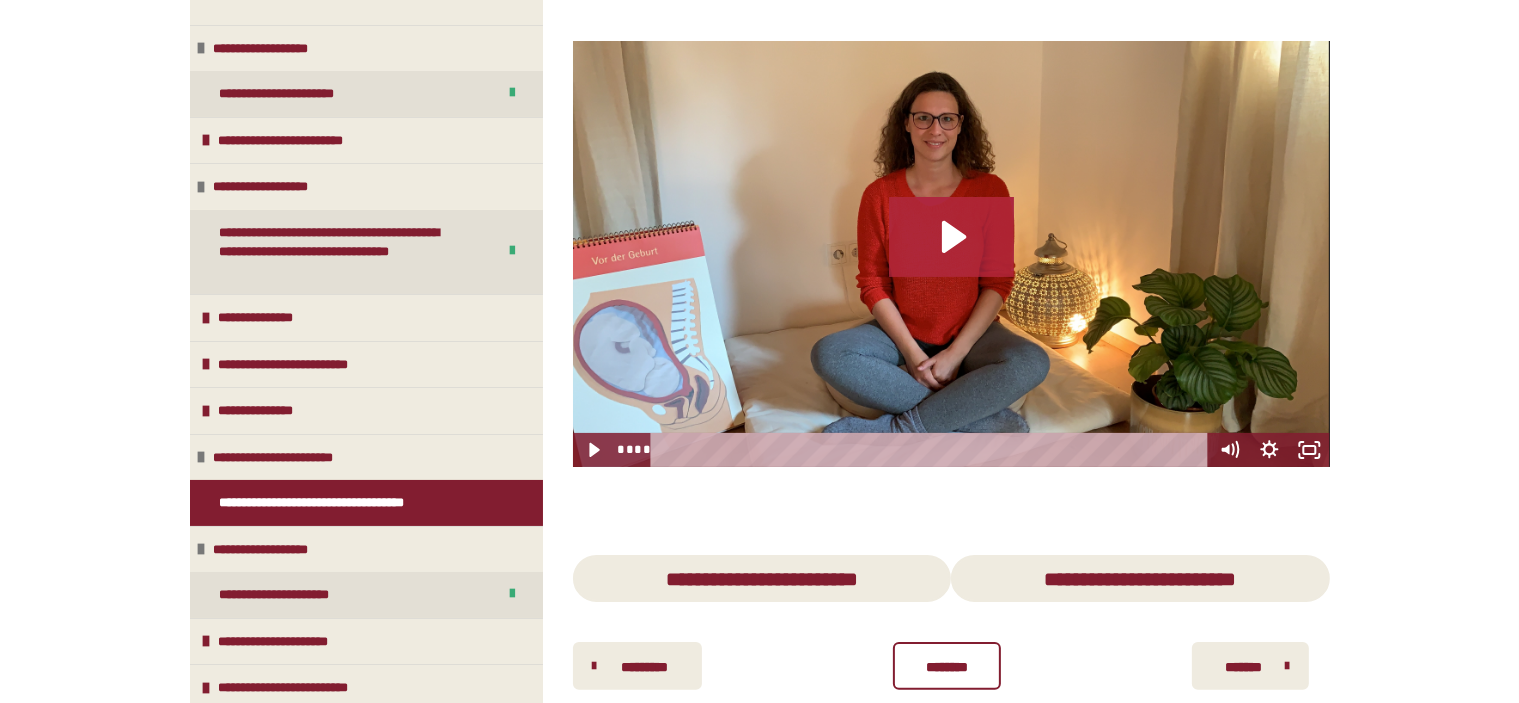 click 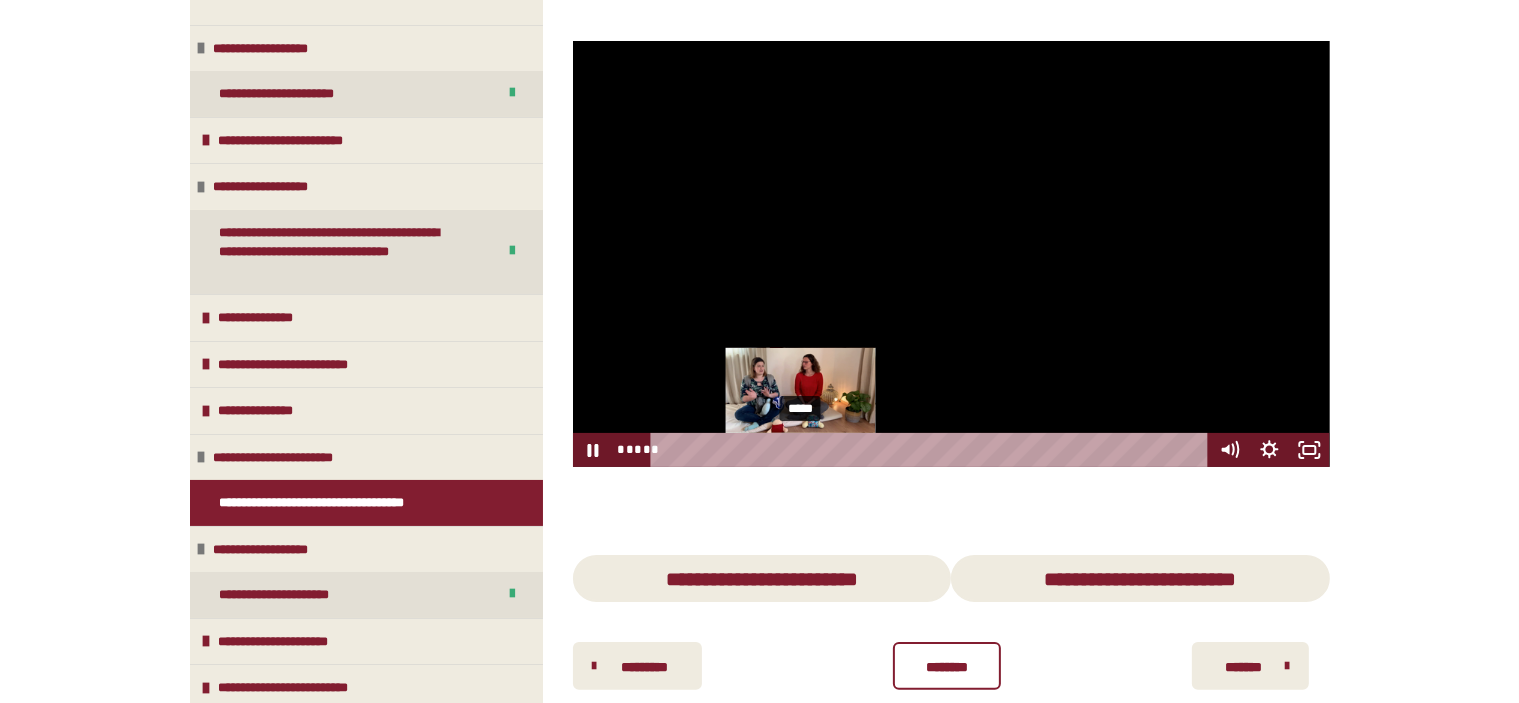 click on "*****" at bounding box center [932, 450] 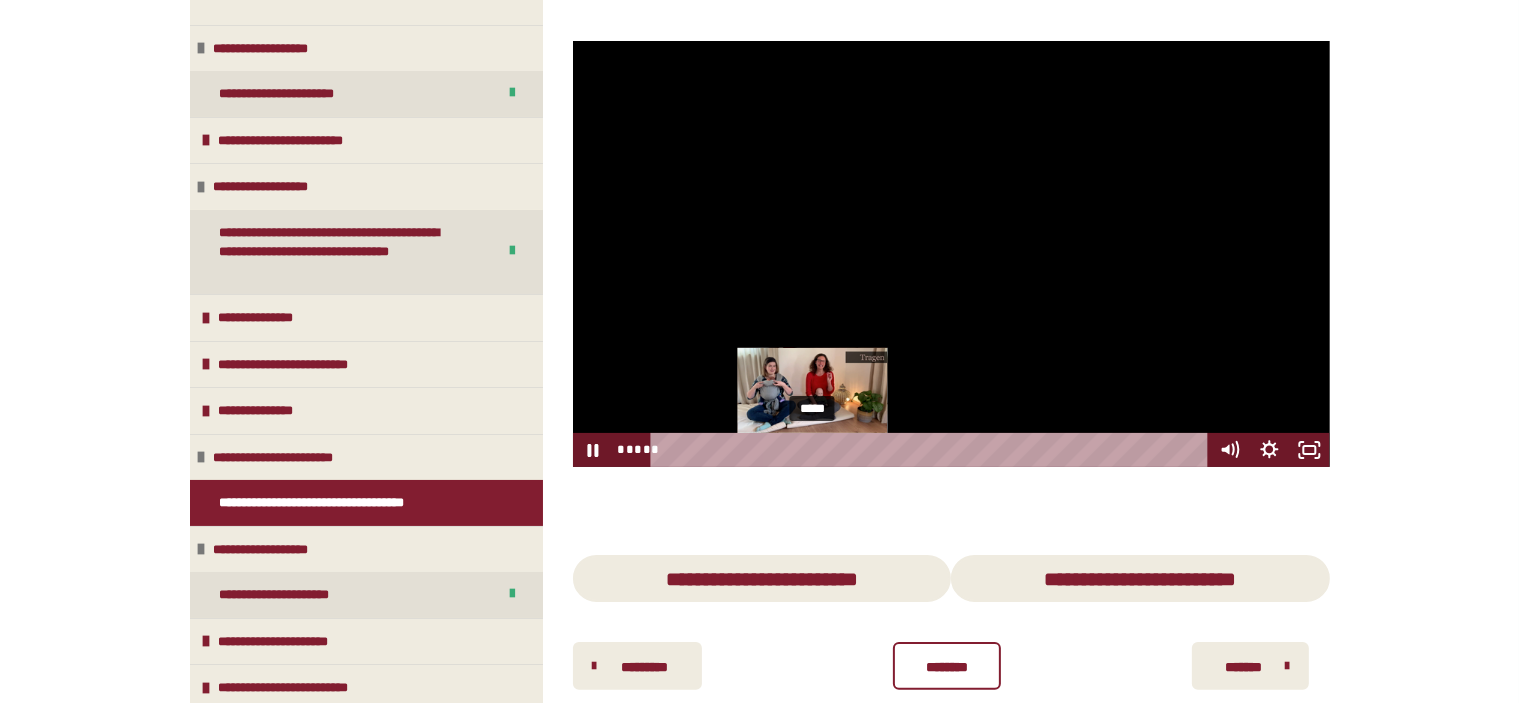 click on "*****" at bounding box center [932, 450] 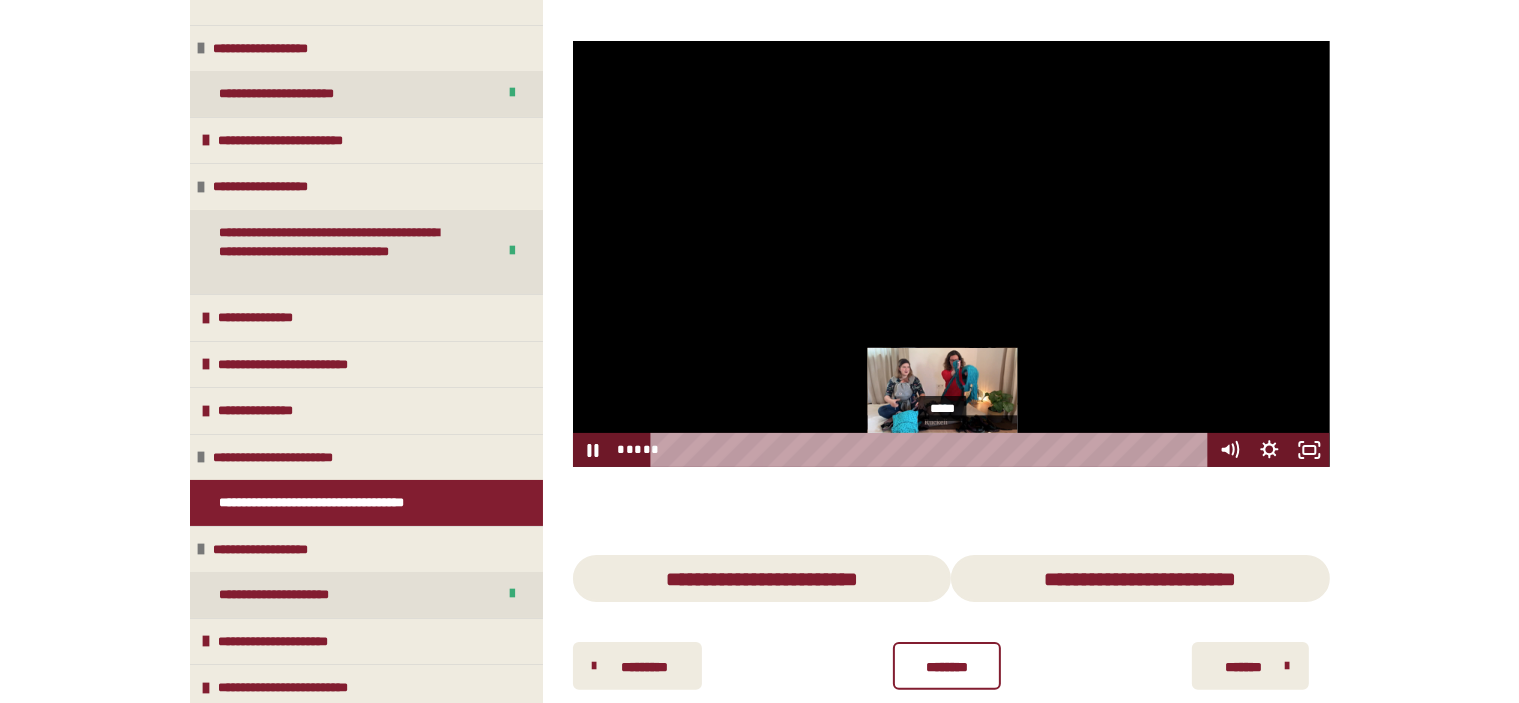 click on "*****" at bounding box center [932, 450] 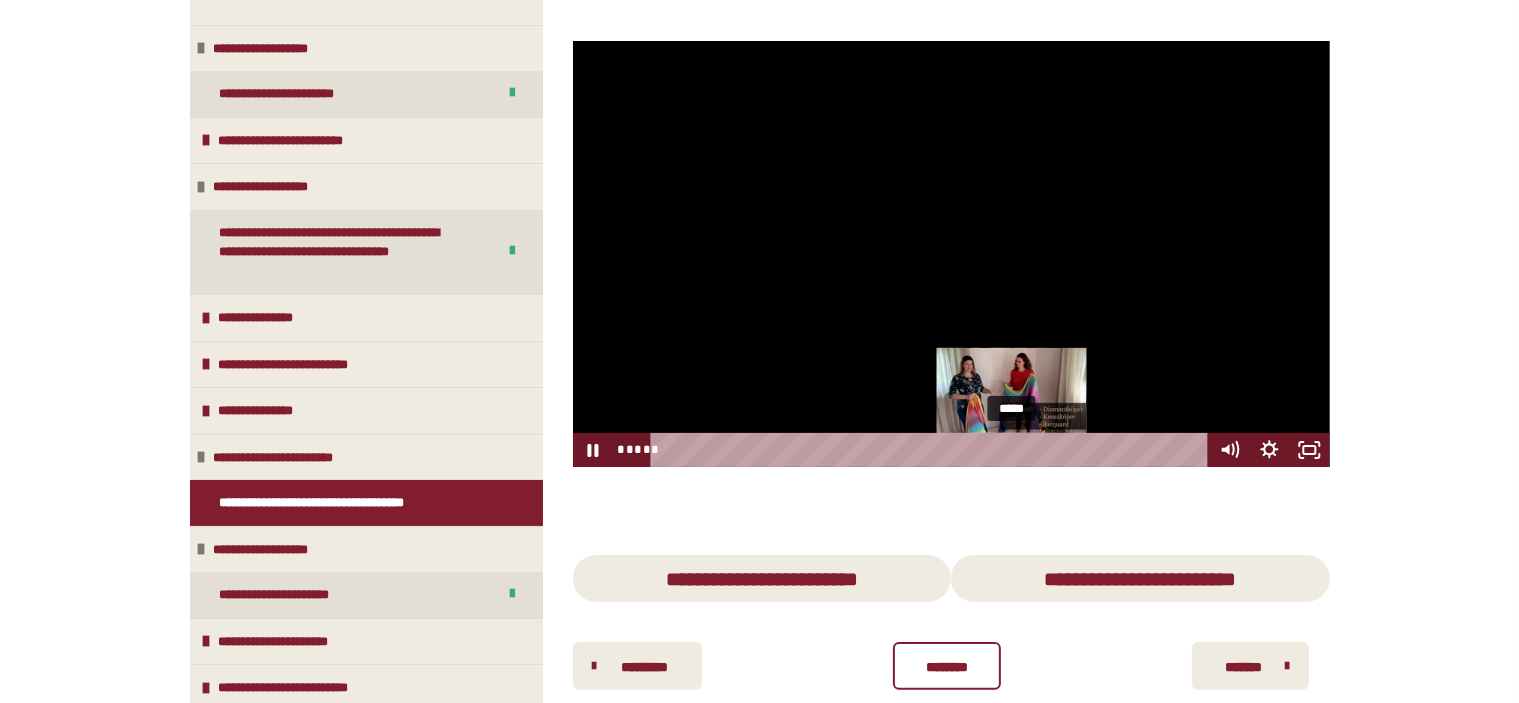 click on "*****" at bounding box center (932, 450) 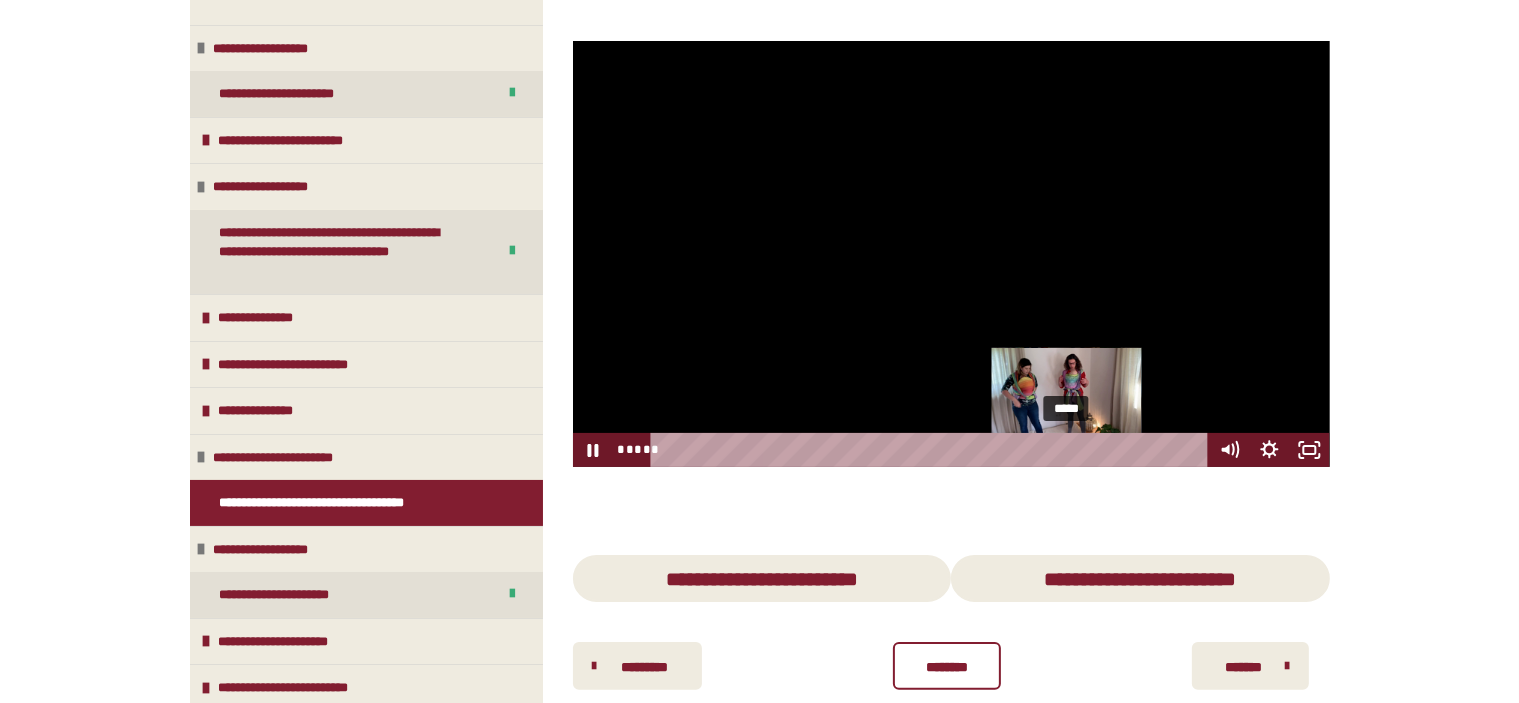 click on "*****" at bounding box center [932, 450] 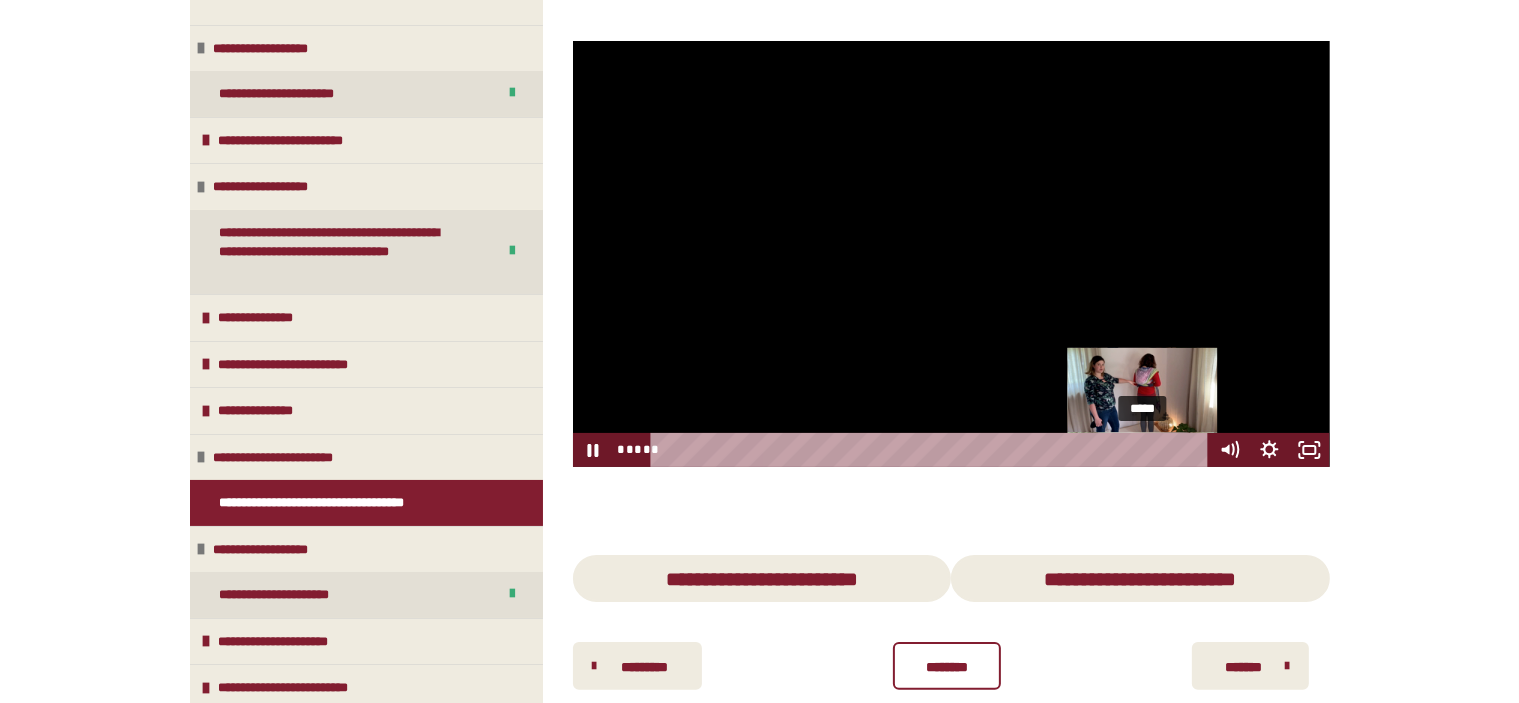 click on "*****" at bounding box center [932, 450] 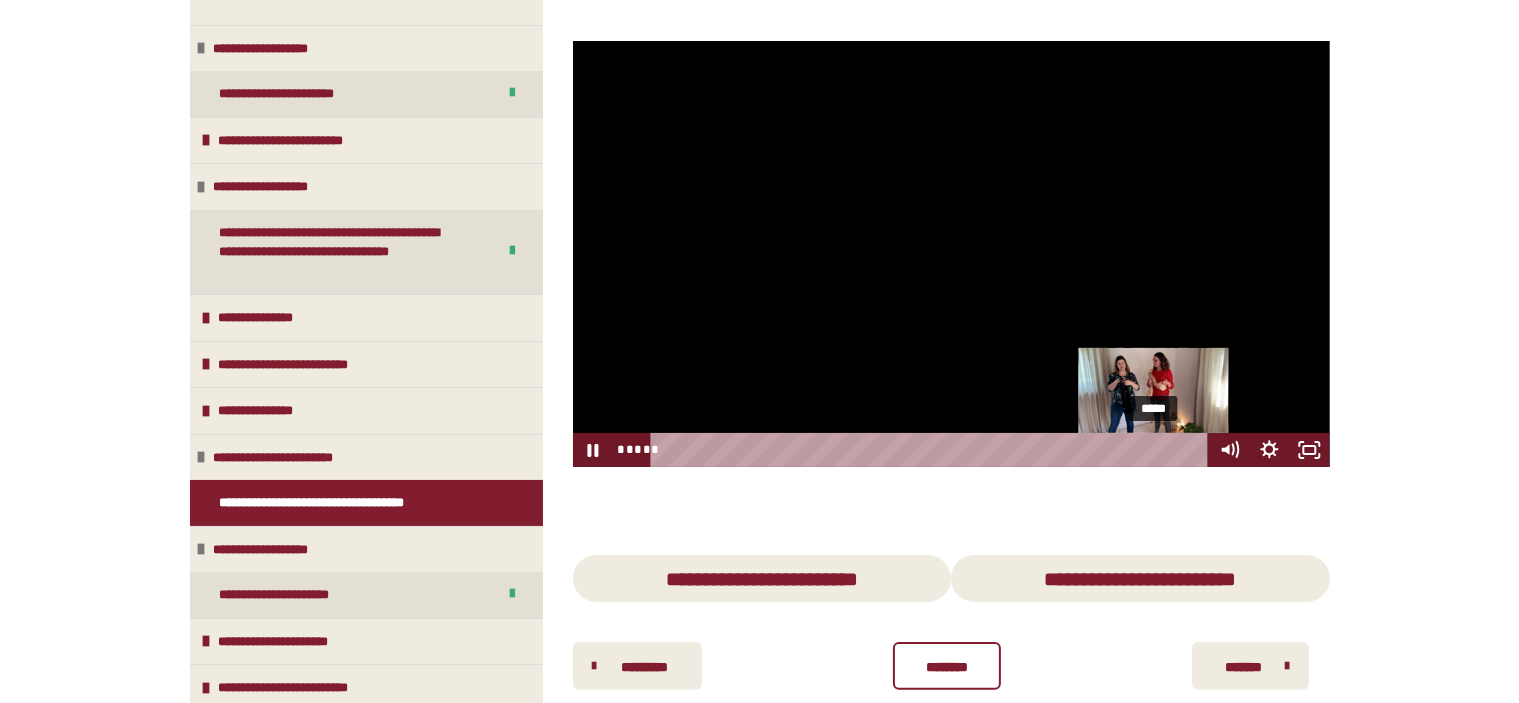 click on "*****" at bounding box center (932, 450) 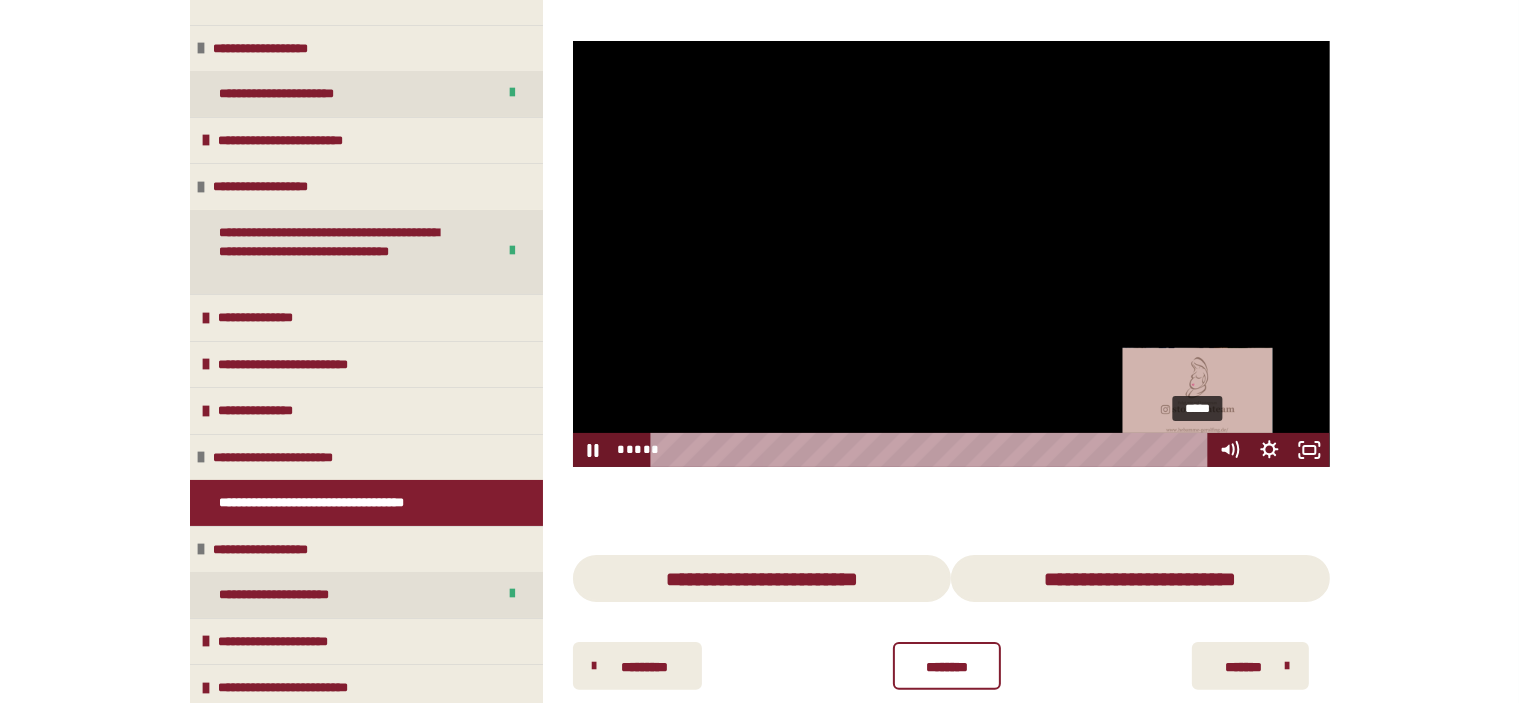 click on "*****" at bounding box center (932, 450) 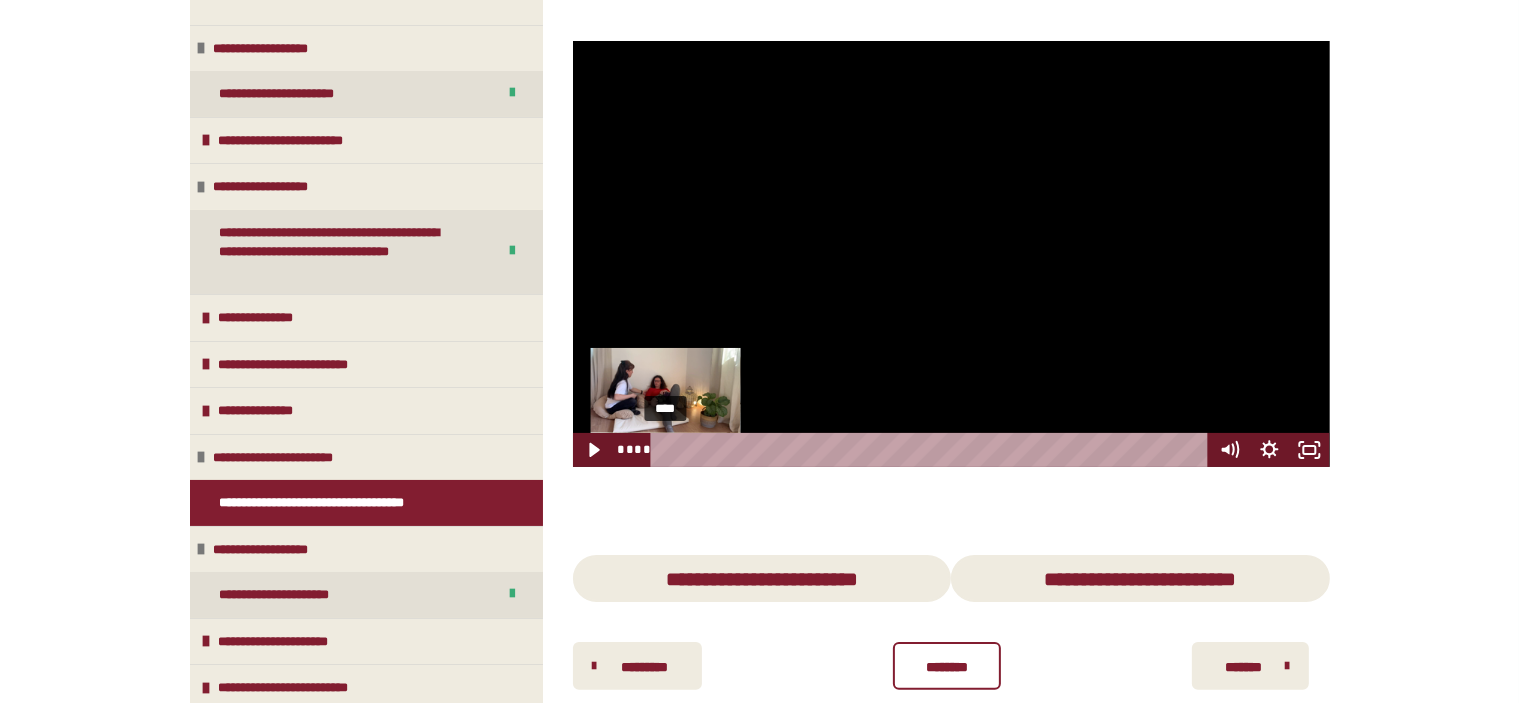 click on "****" at bounding box center (932, 450) 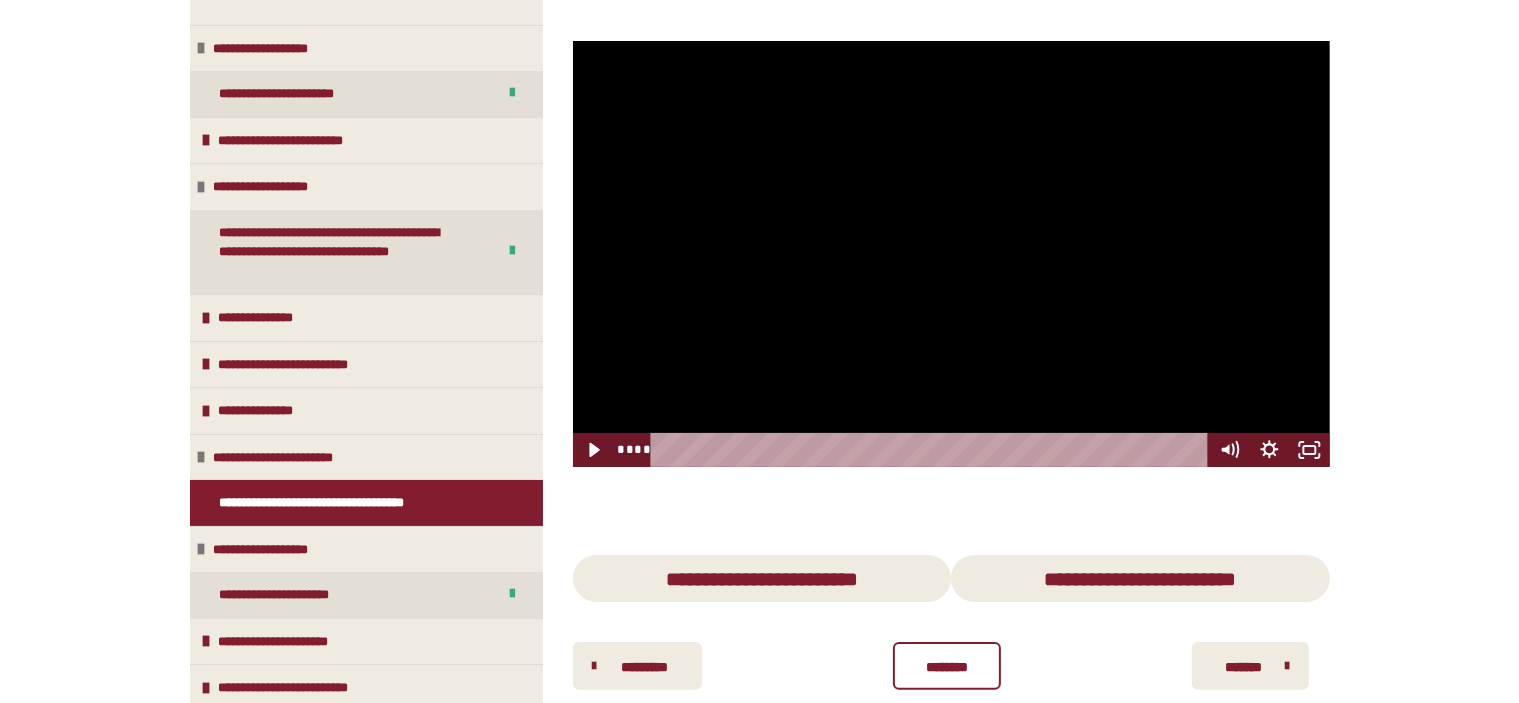 click at bounding box center (951, 254) 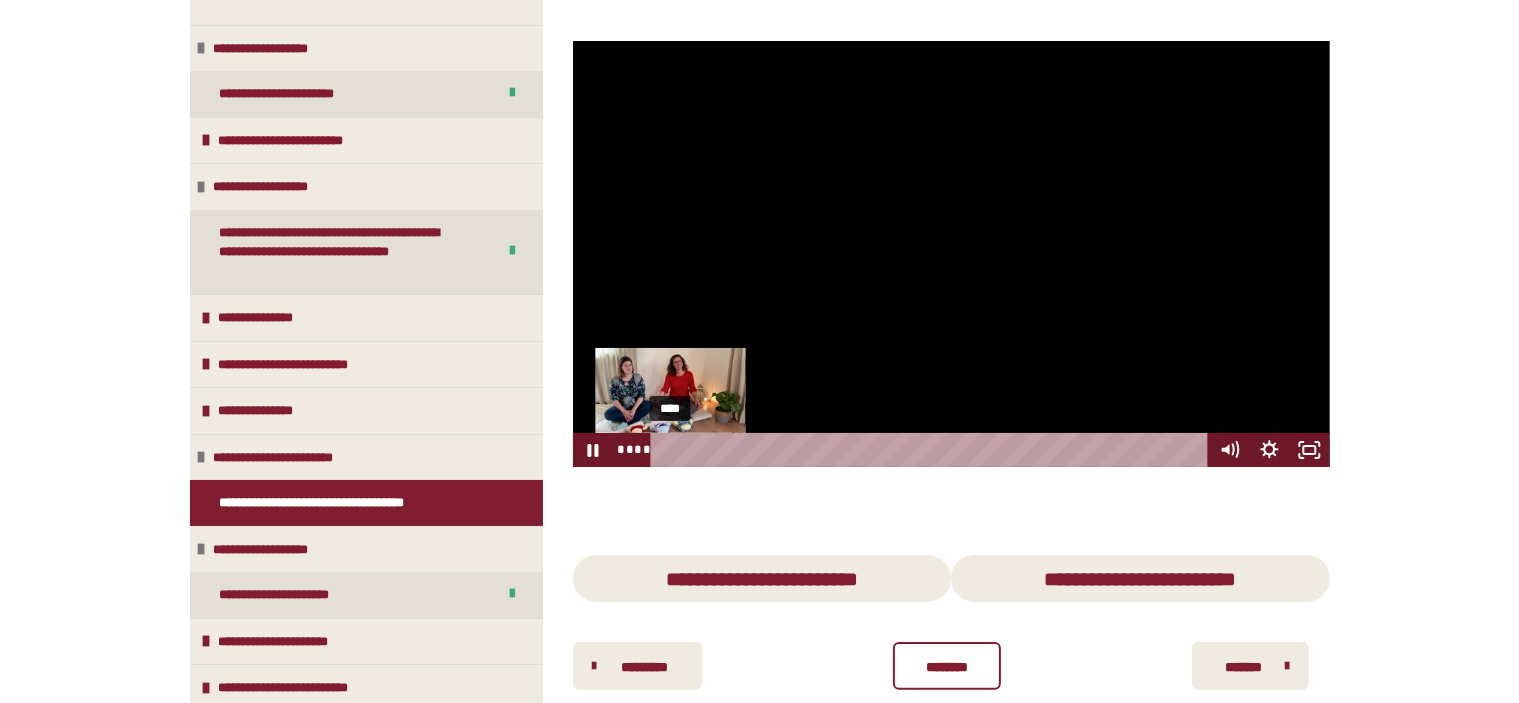click at bounding box center [665, 449] 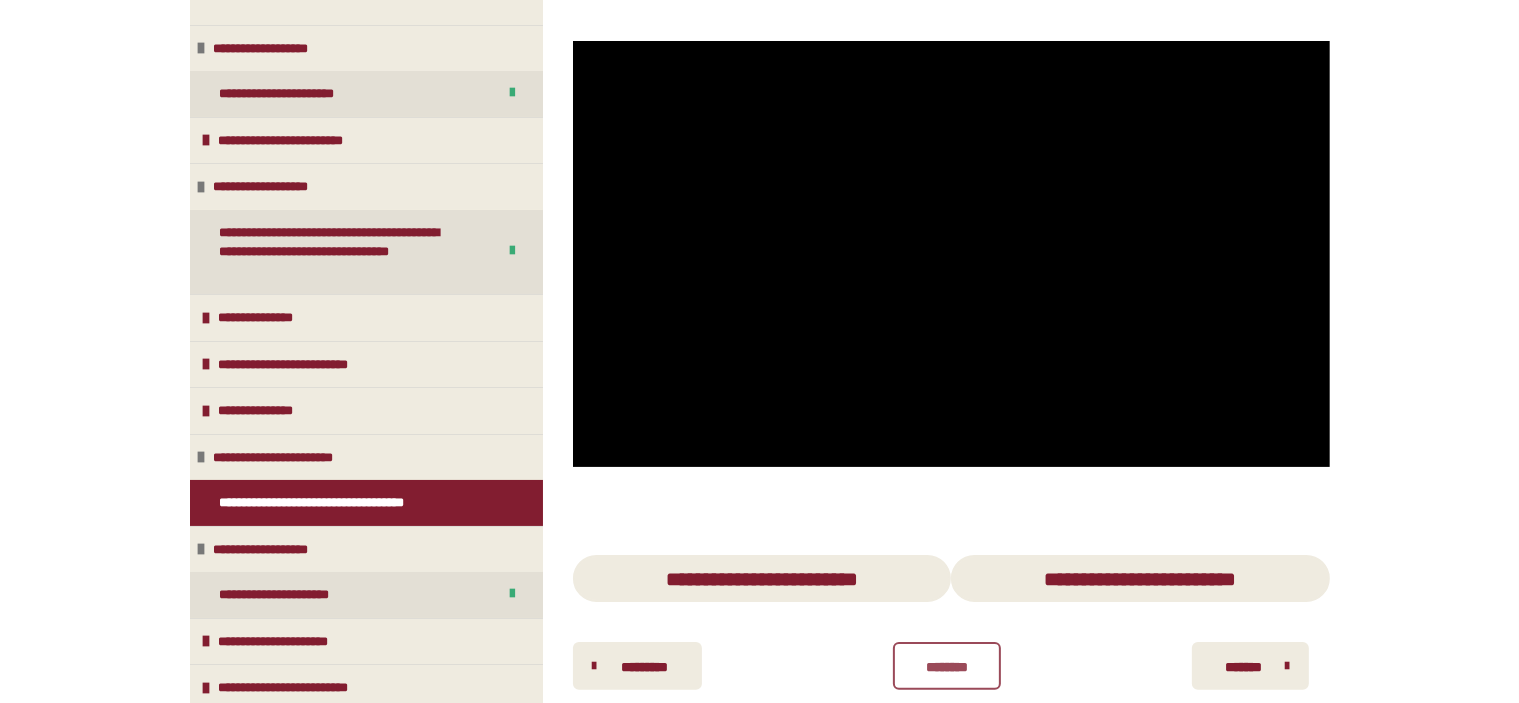 click on "********" at bounding box center [947, 667] 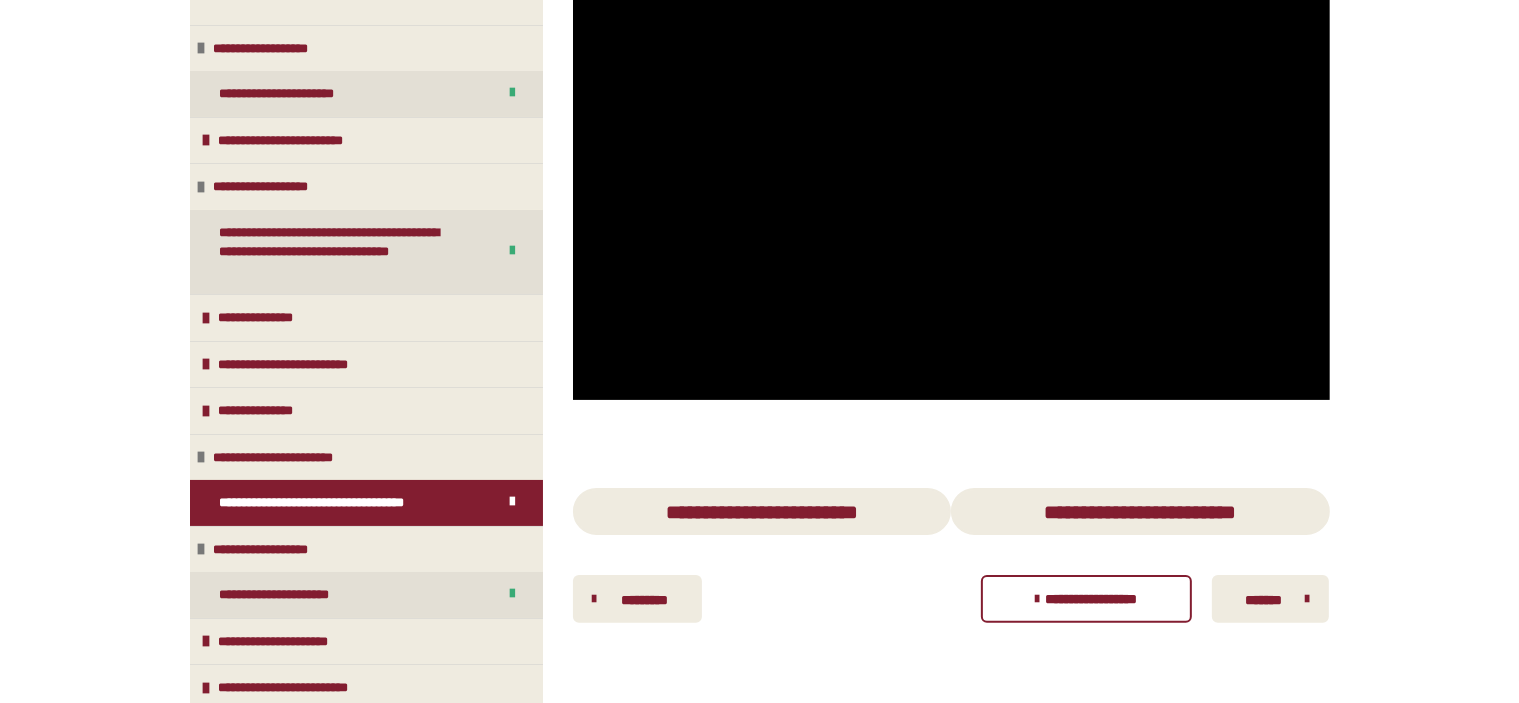 scroll, scrollTop: 340, scrollLeft: 0, axis: vertical 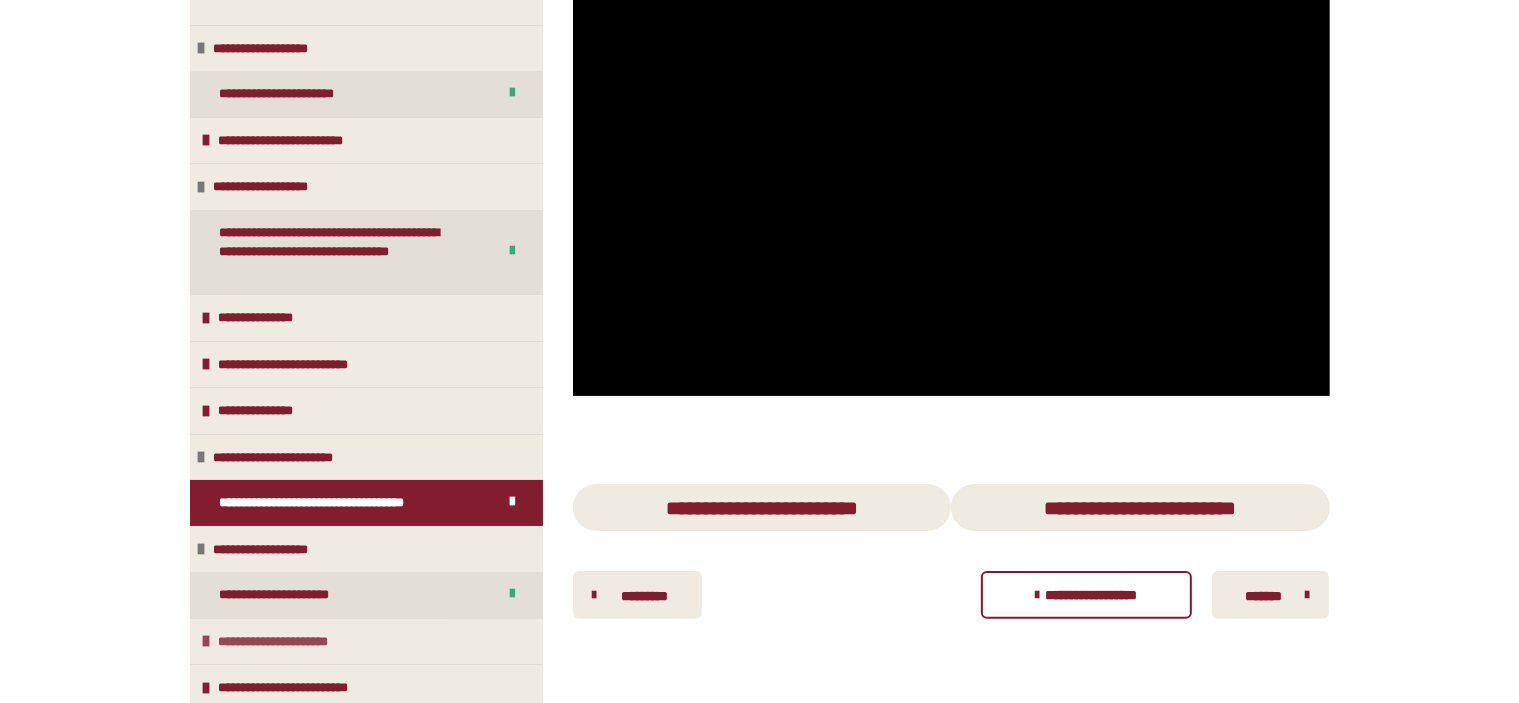 click at bounding box center [207, 641] 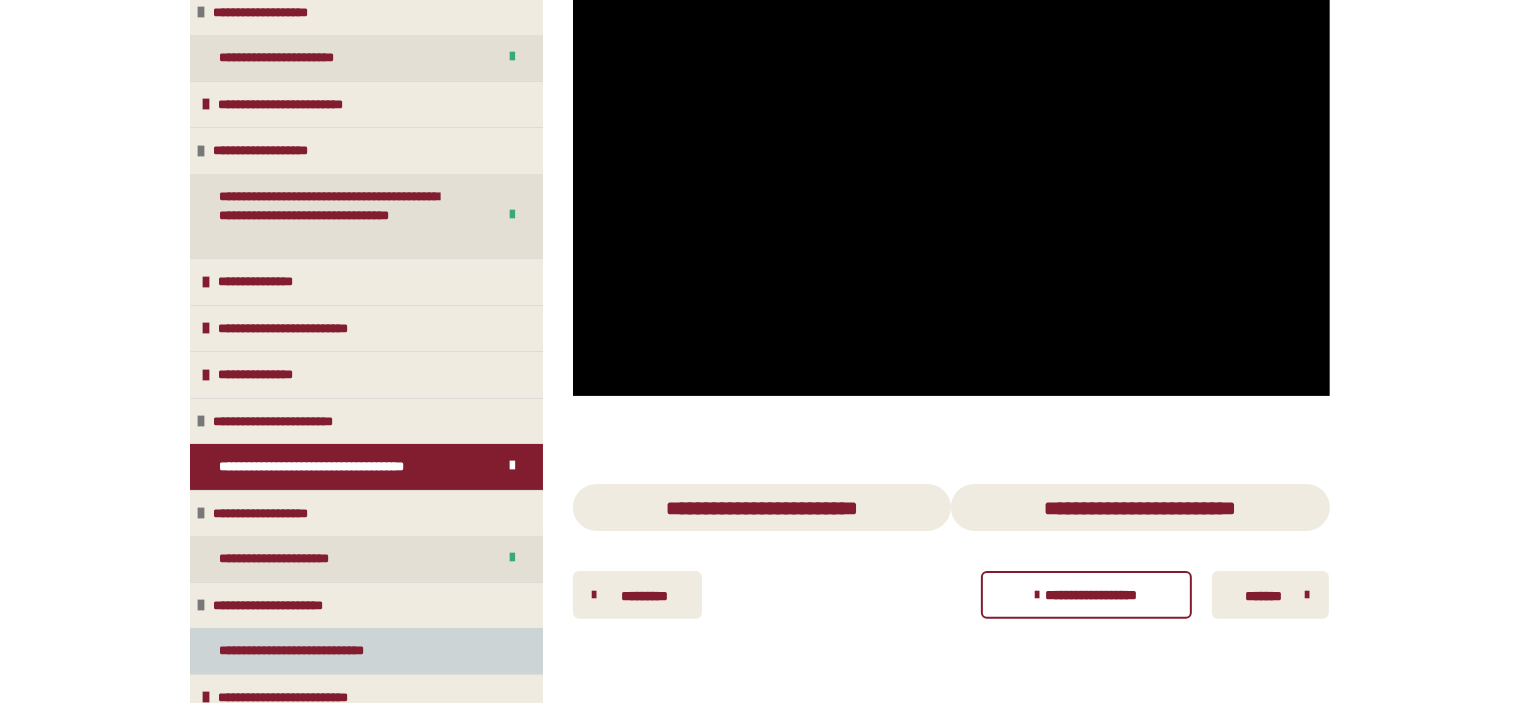 scroll, scrollTop: 126, scrollLeft: 0, axis: vertical 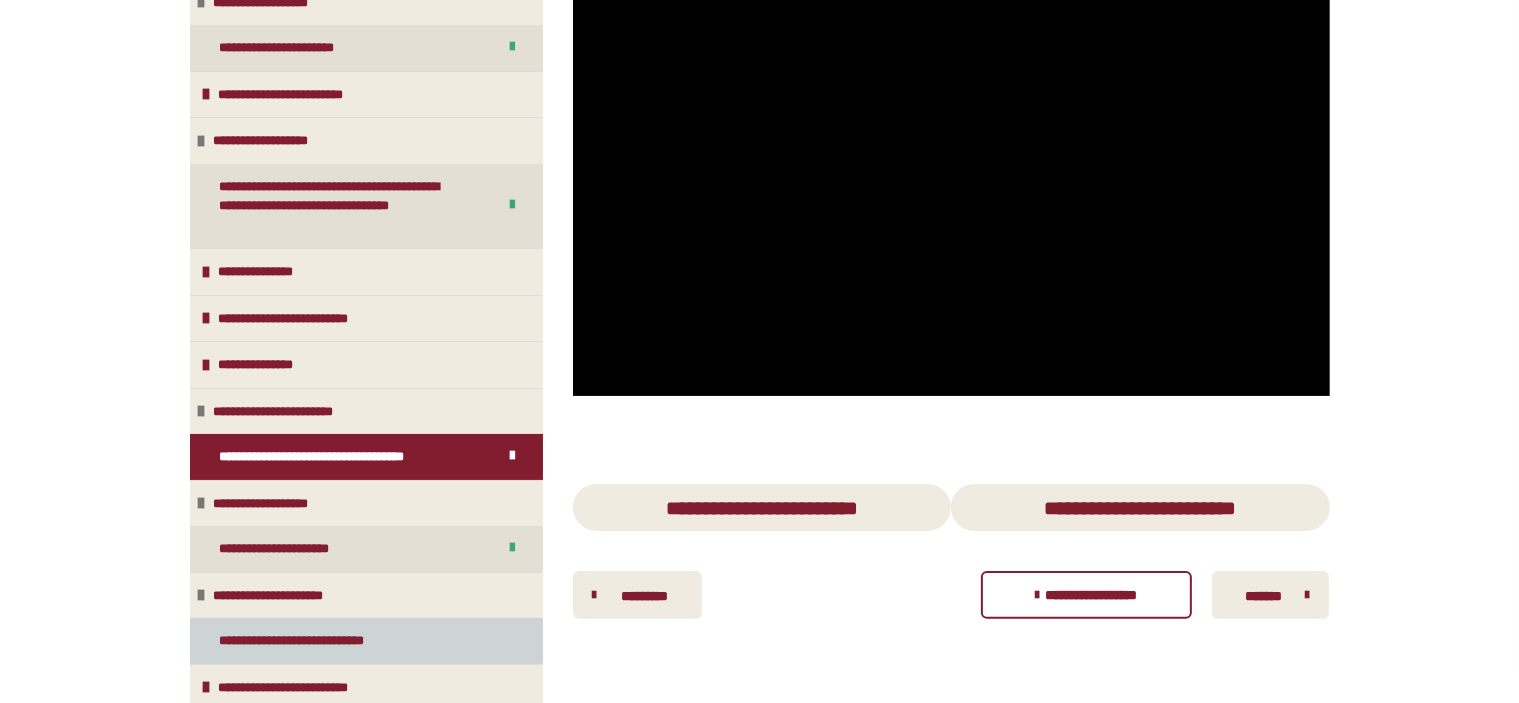 click on "**********" at bounding box center (305, 641) 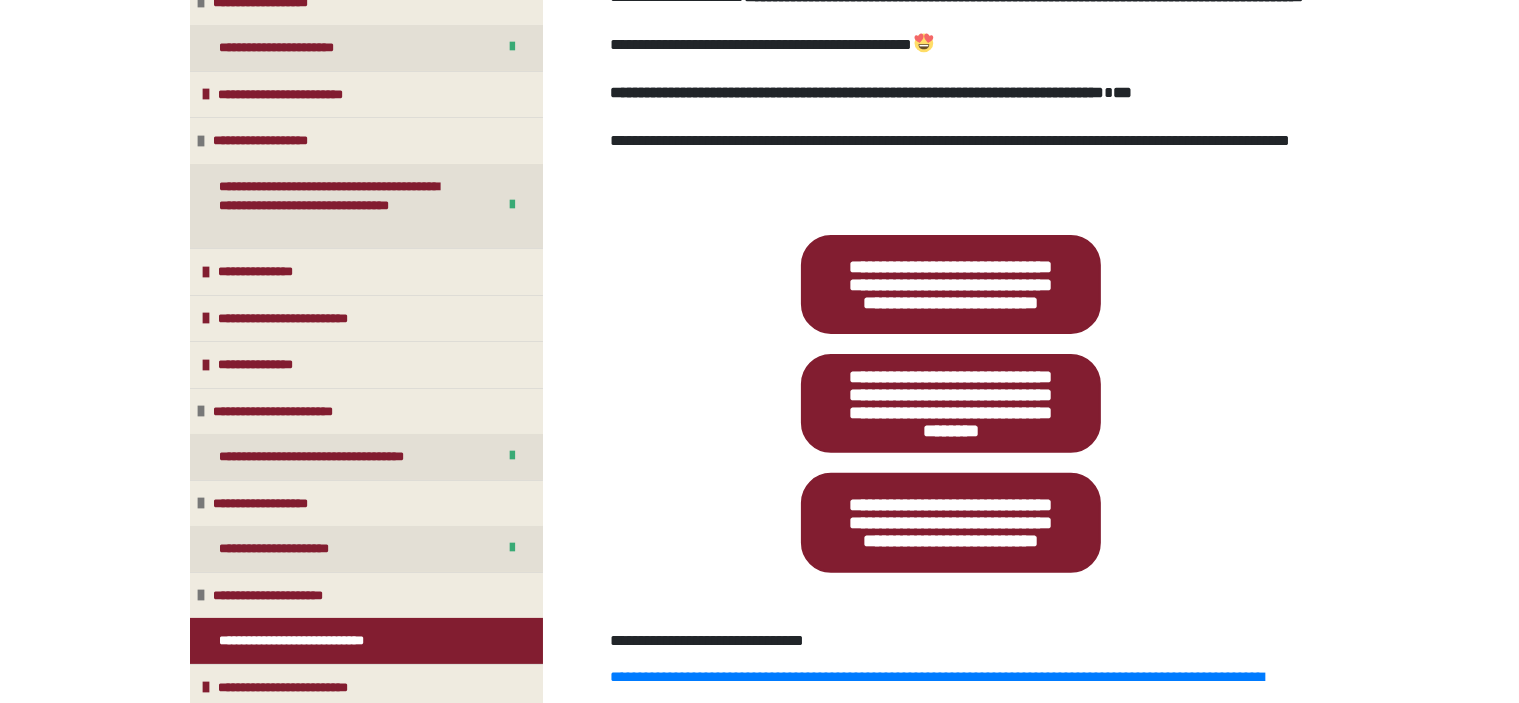 scroll, scrollTop: 669, scrollLeft: 0, axis: vertical 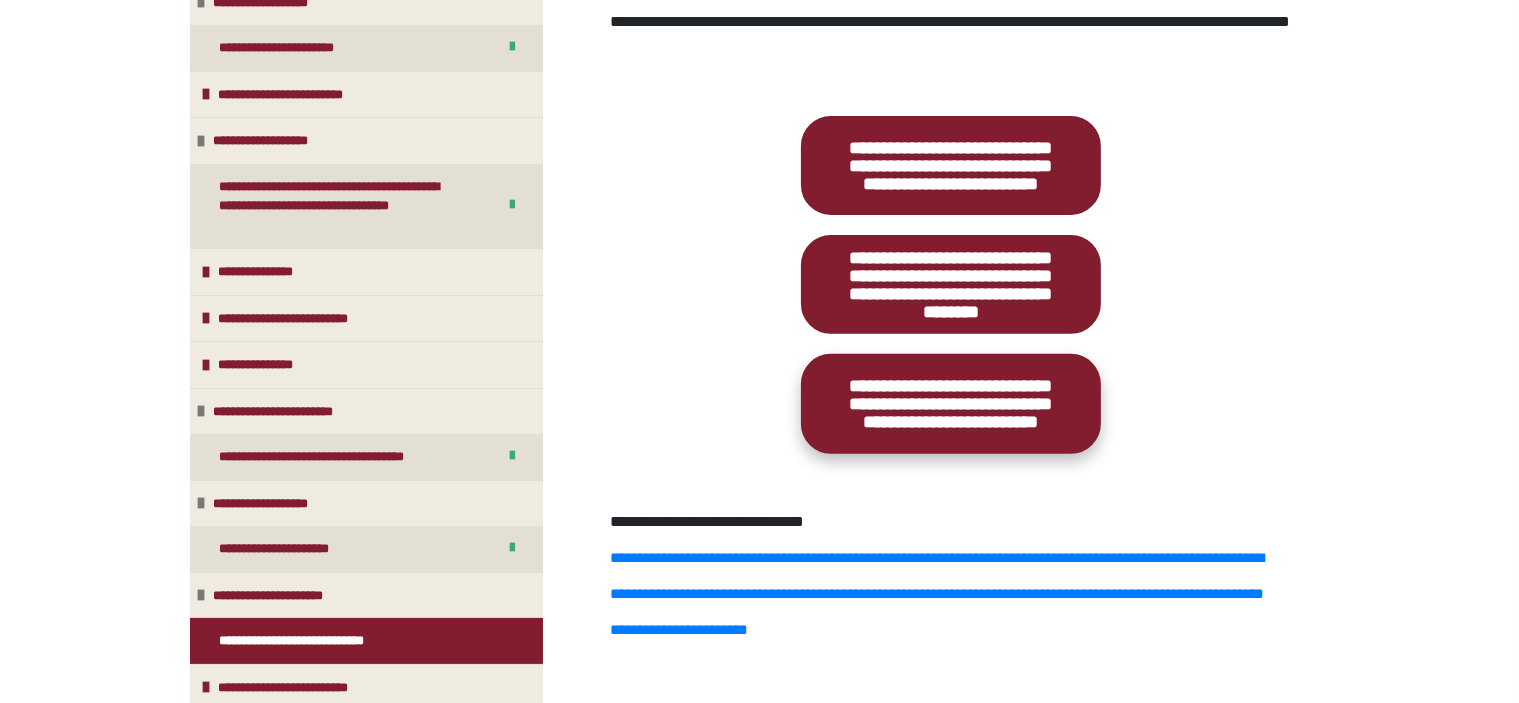 click on "**********" at bounding box center (951, 403) 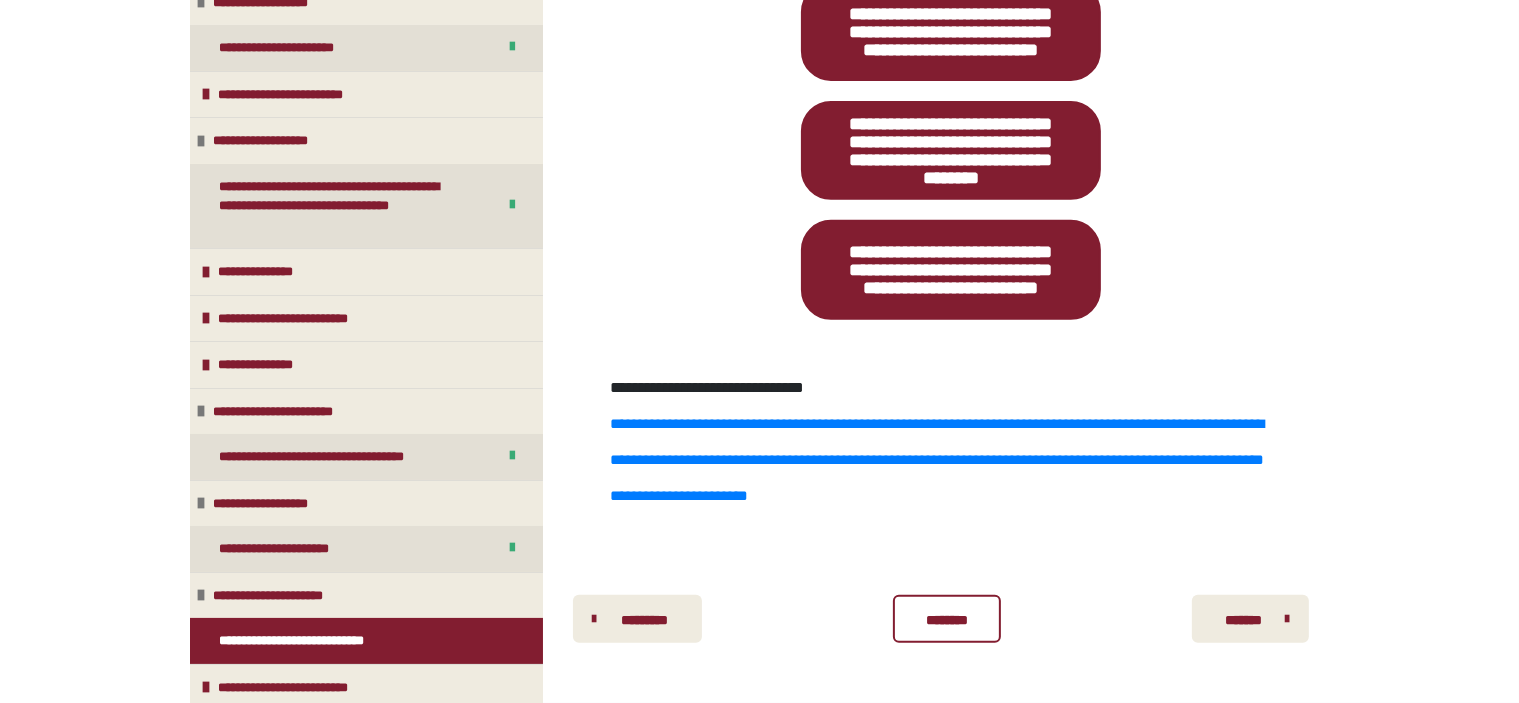 scroll, scrollTop: 887, scrollLeft: 0, axis: vertical 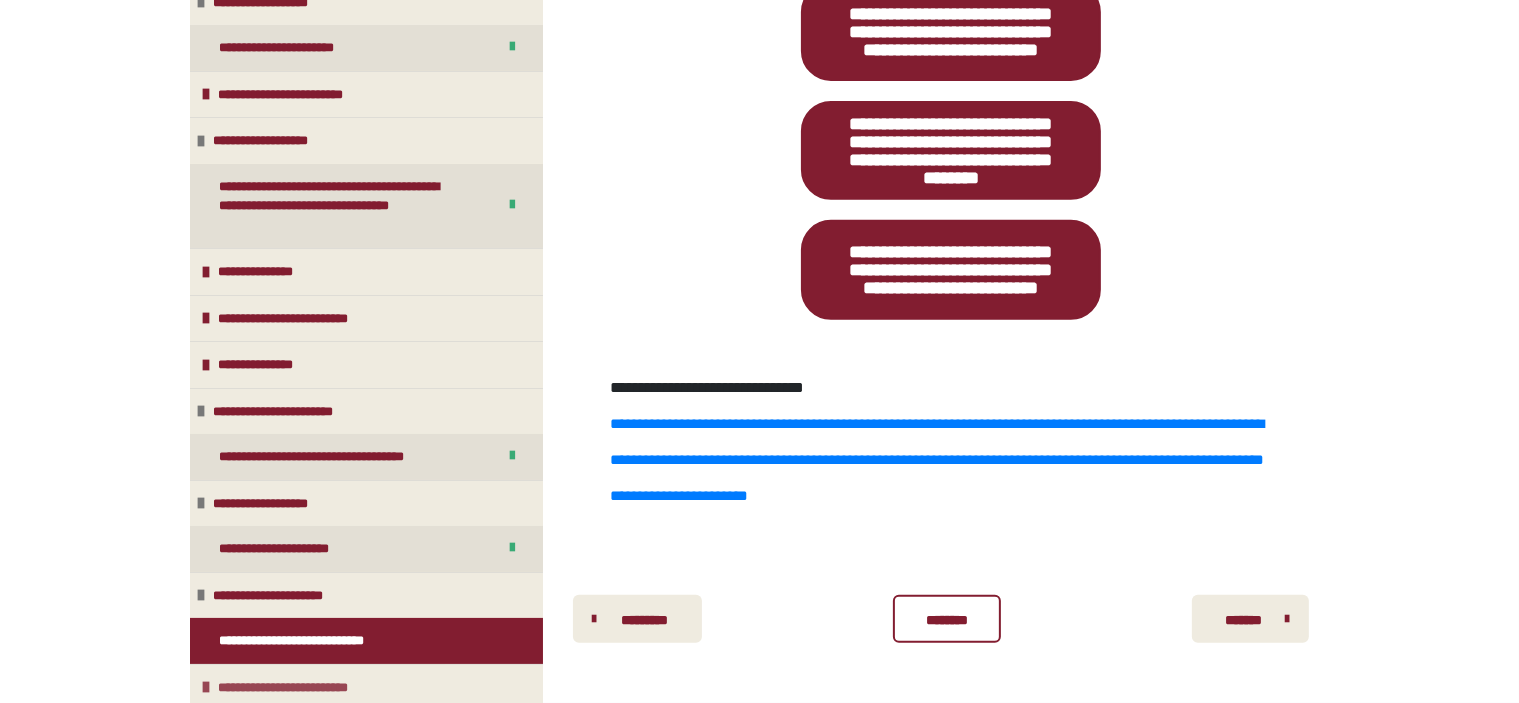 click on "**********" at bounding box center [366, 687] 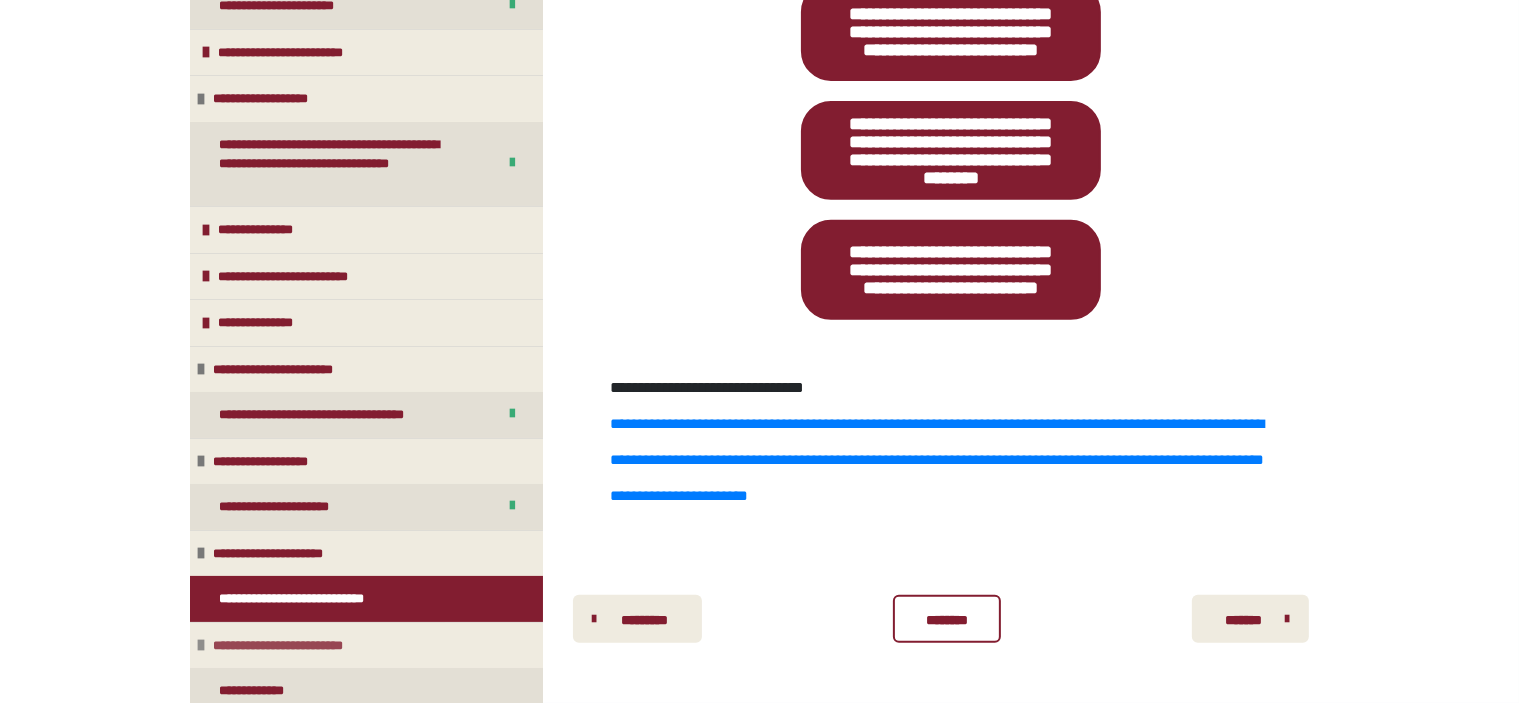 scroll, scrollTop: 171, scrollLeft: 0, axis: vertical 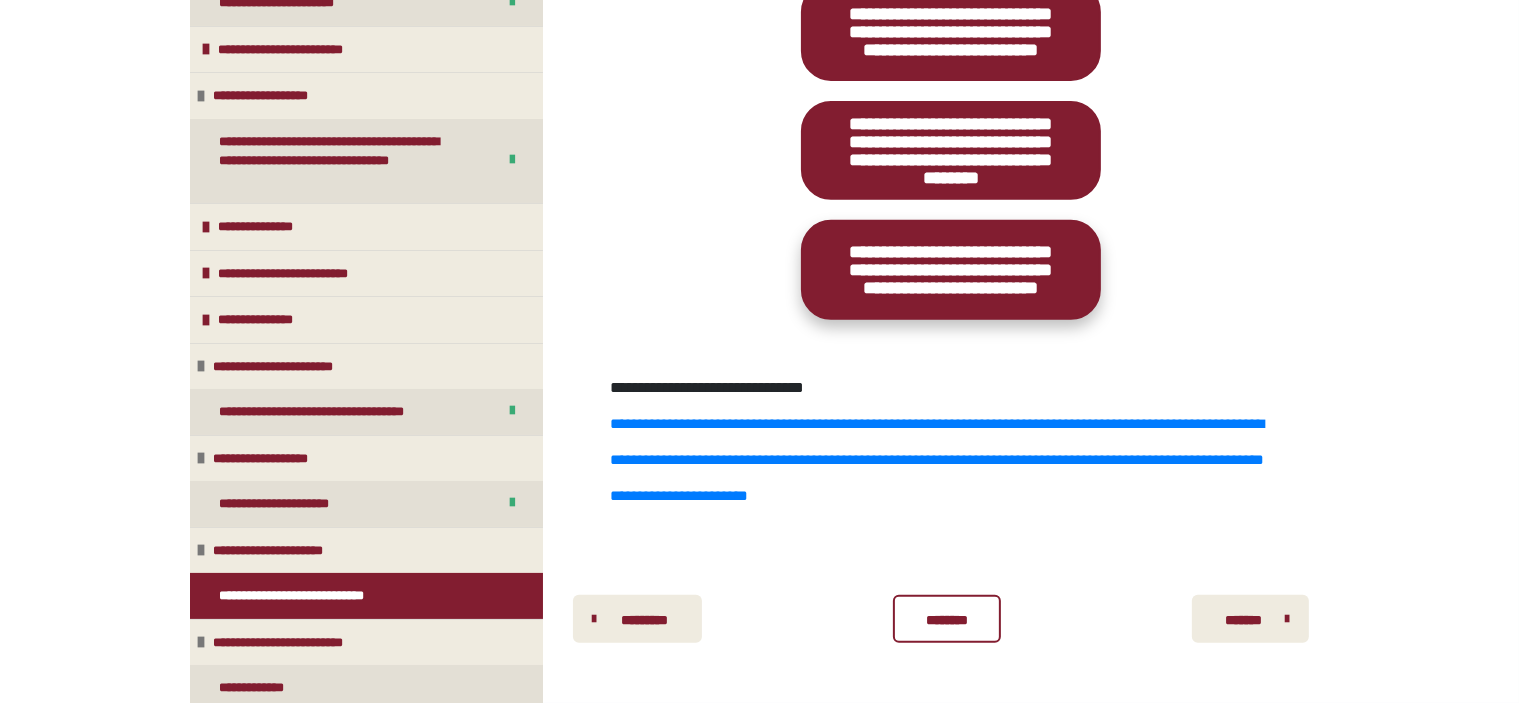 drag, startPoint x: 1056, startPoint y: 259, endPoint x: 894, endPoint y: 261, distance: 162.01234 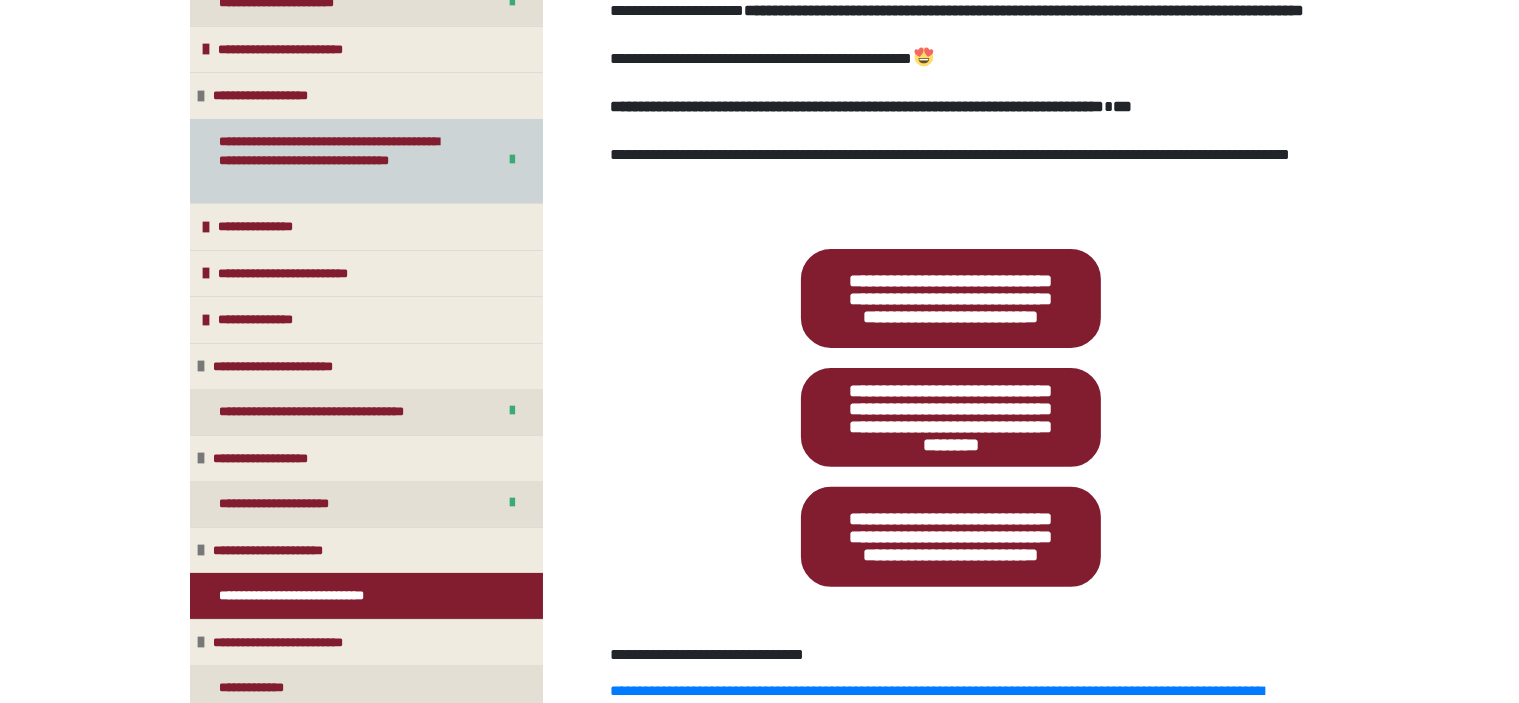 scroll, scrollTop: 487, scrollLeft: 0, axis: vertical 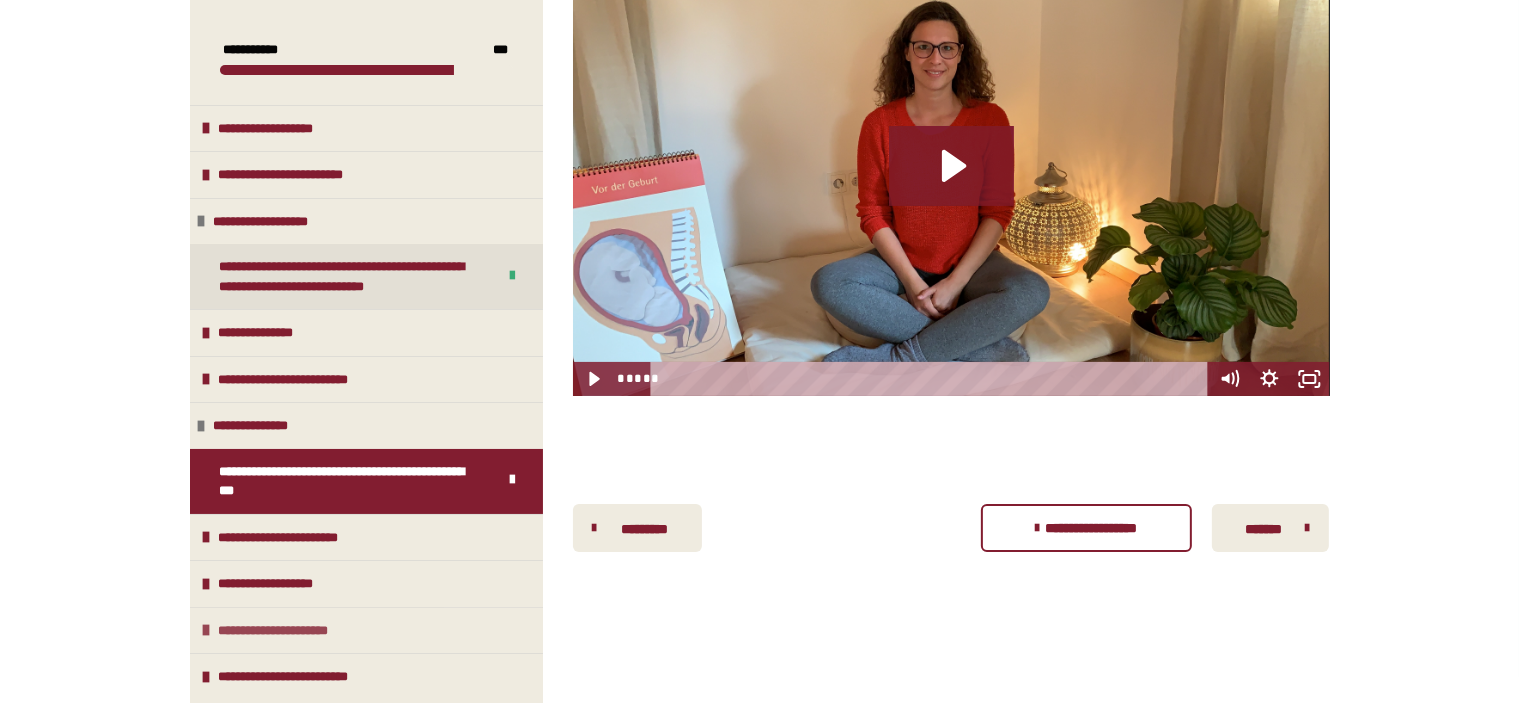 click at bounding box center (207, 630) 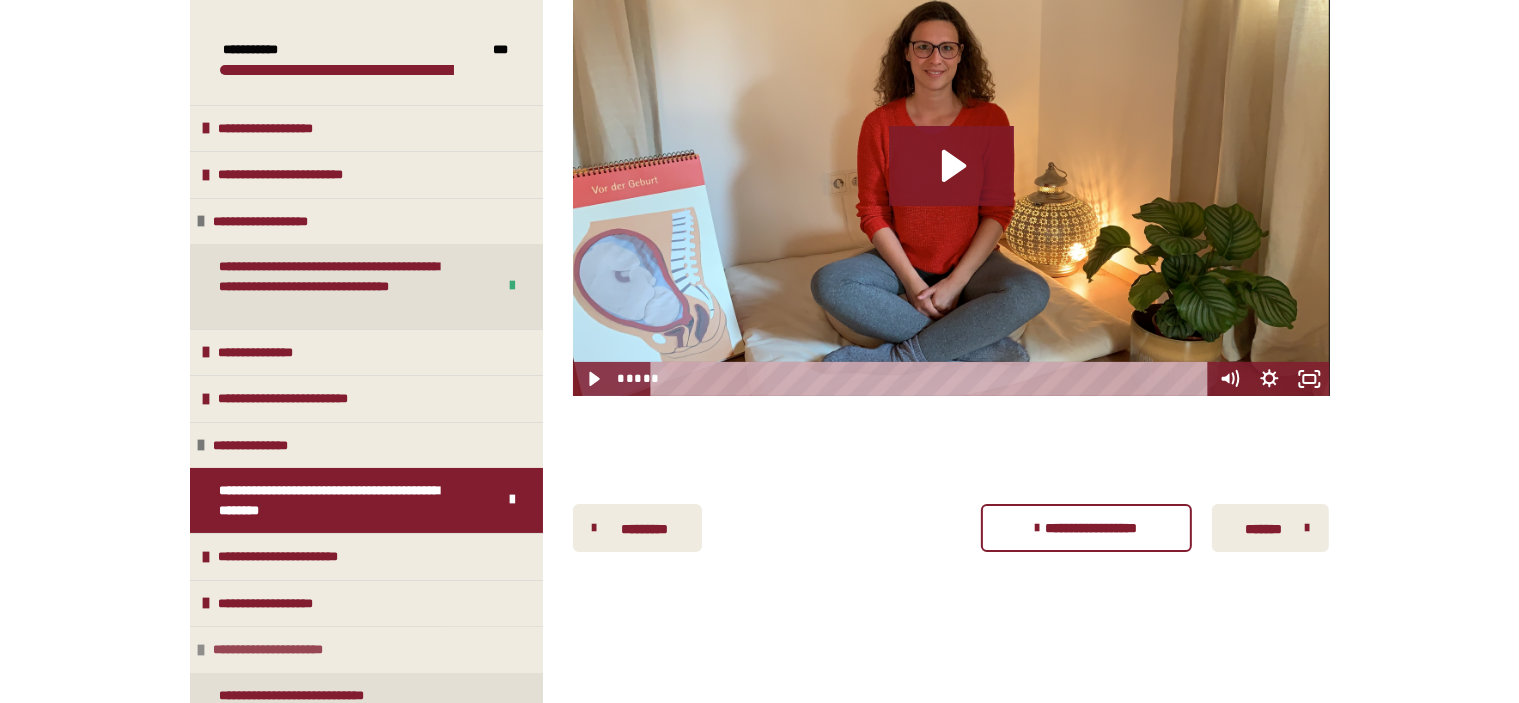 scroll, scrollTop: 54, scrollLeft: 0, axis: vertical 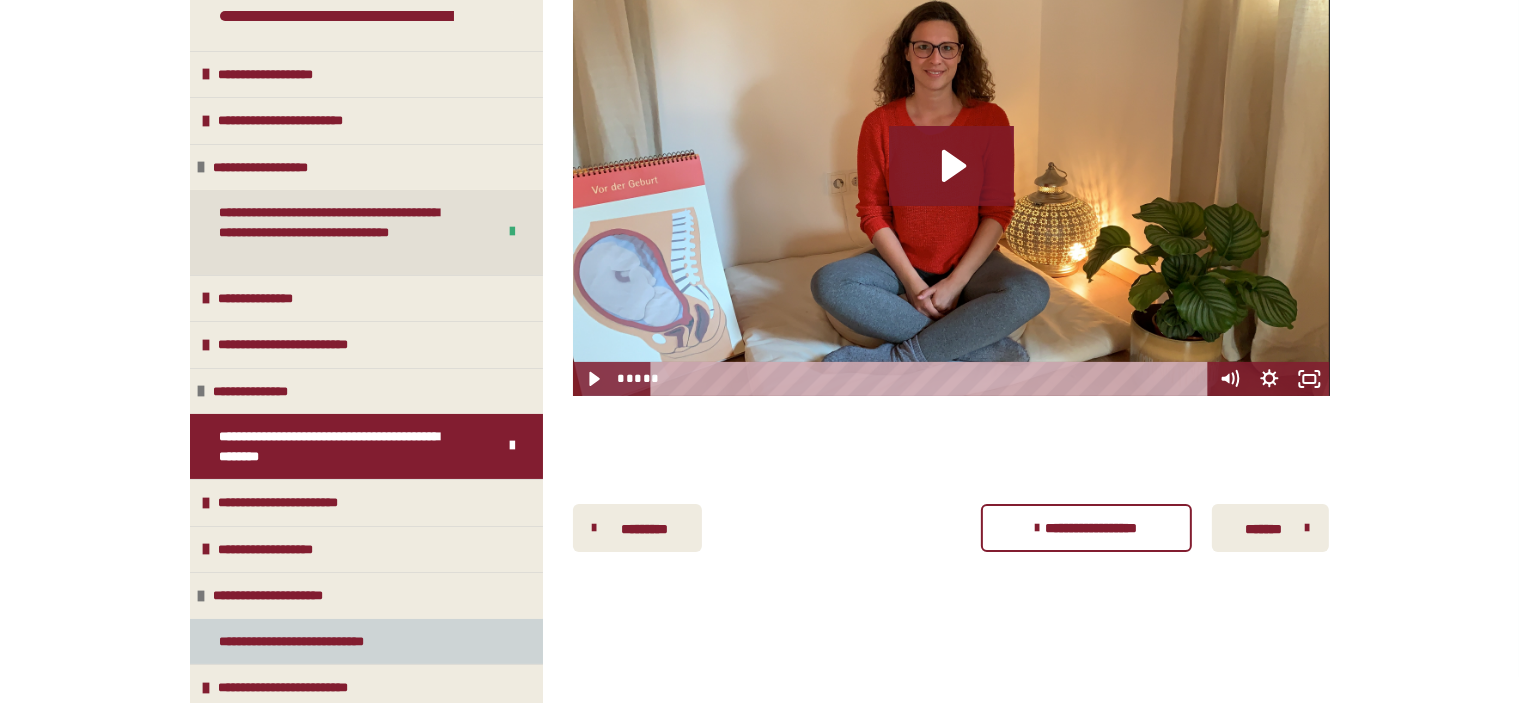 click on "**********" at bounding box center [305, 642] 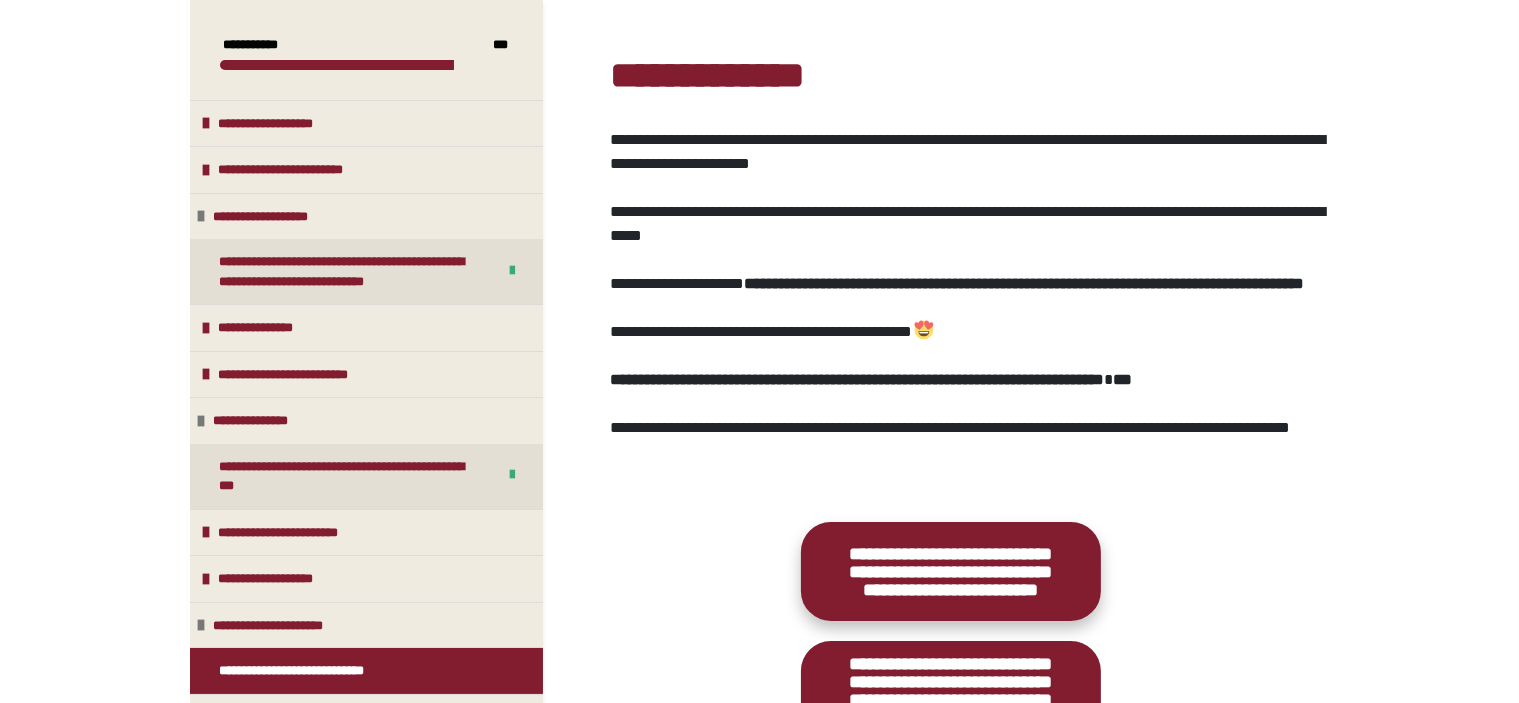 scroll, scrollTop: 169, scrollLeft: 0, axis: vertical 